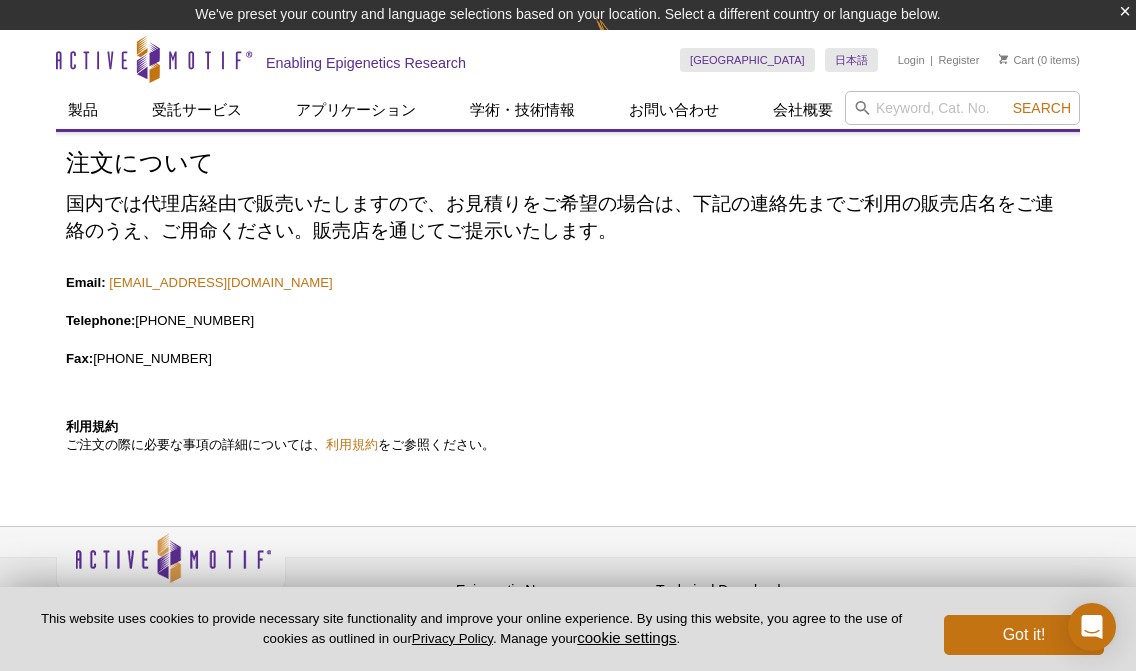 scroll, scrollTop: 0, scrollLeft: 0, axis: both 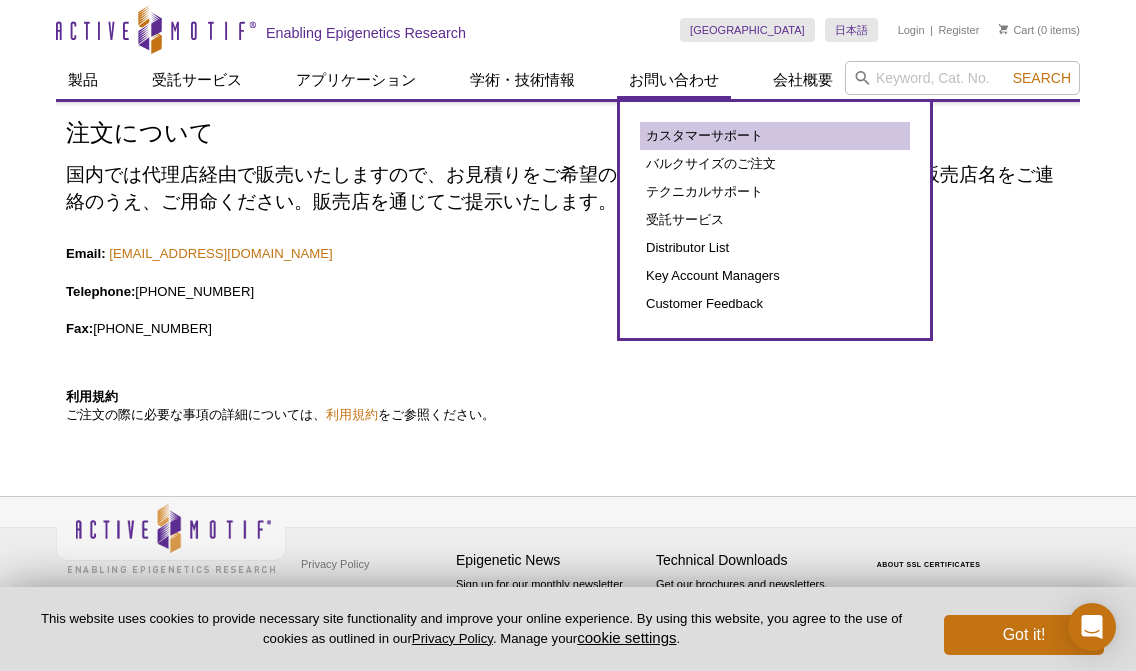 click on "カスタマーサポート" at bounding box center [775, 136] 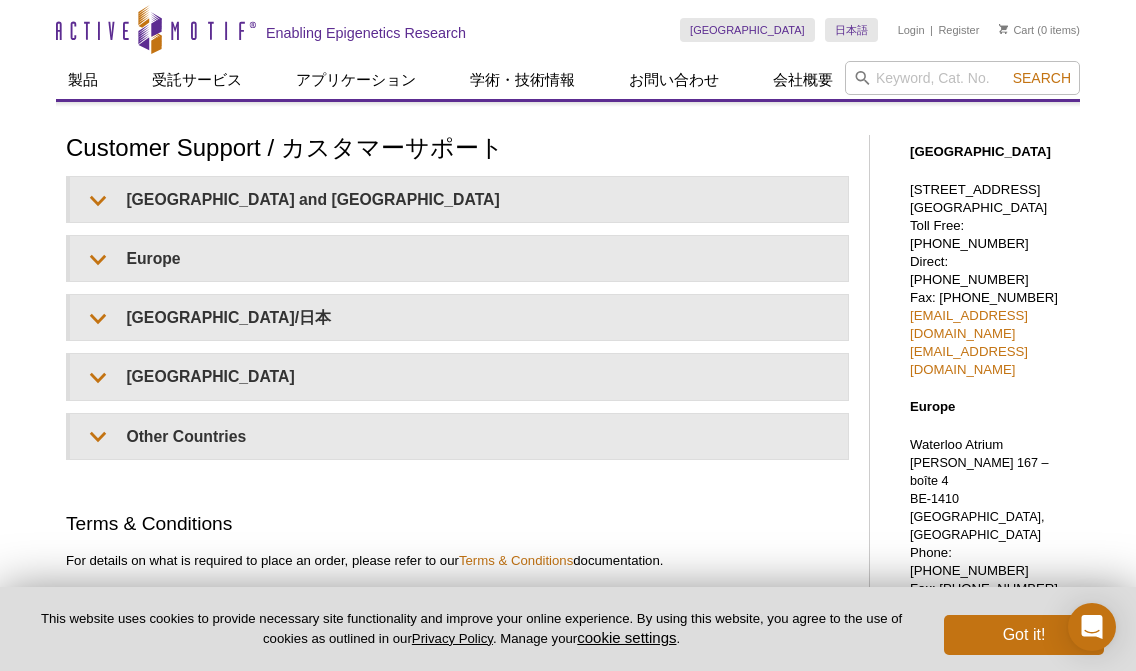 scroll, scrollTop: 0, scrollLeft: 0, axis: both 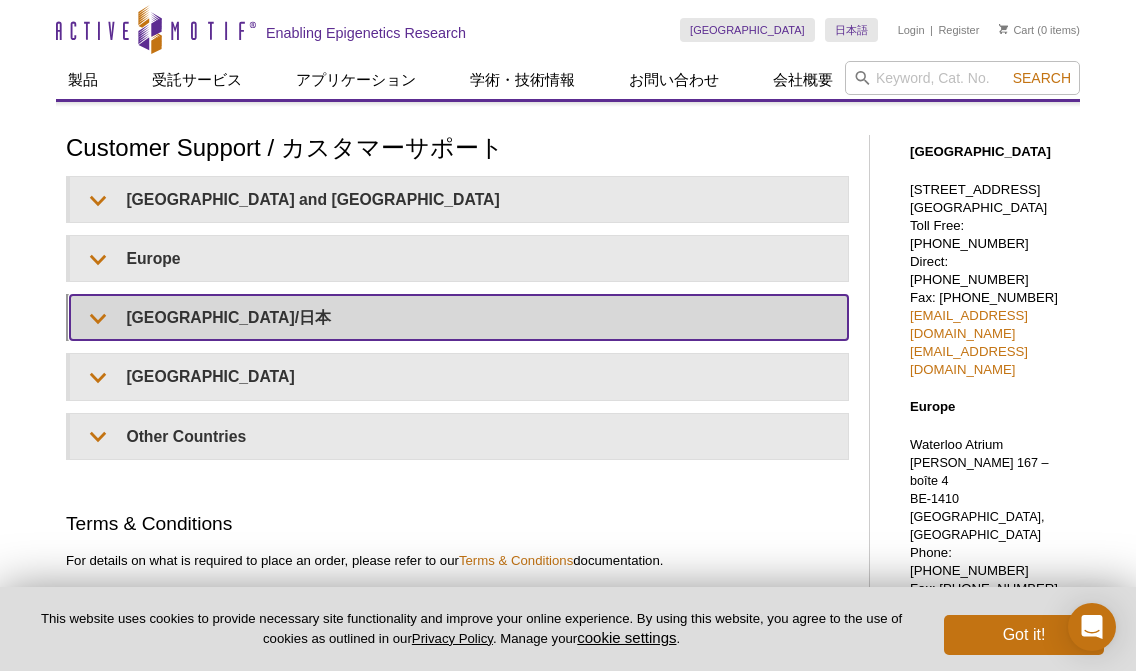 click on "Japan/日本" at bounding box center [459, 317] 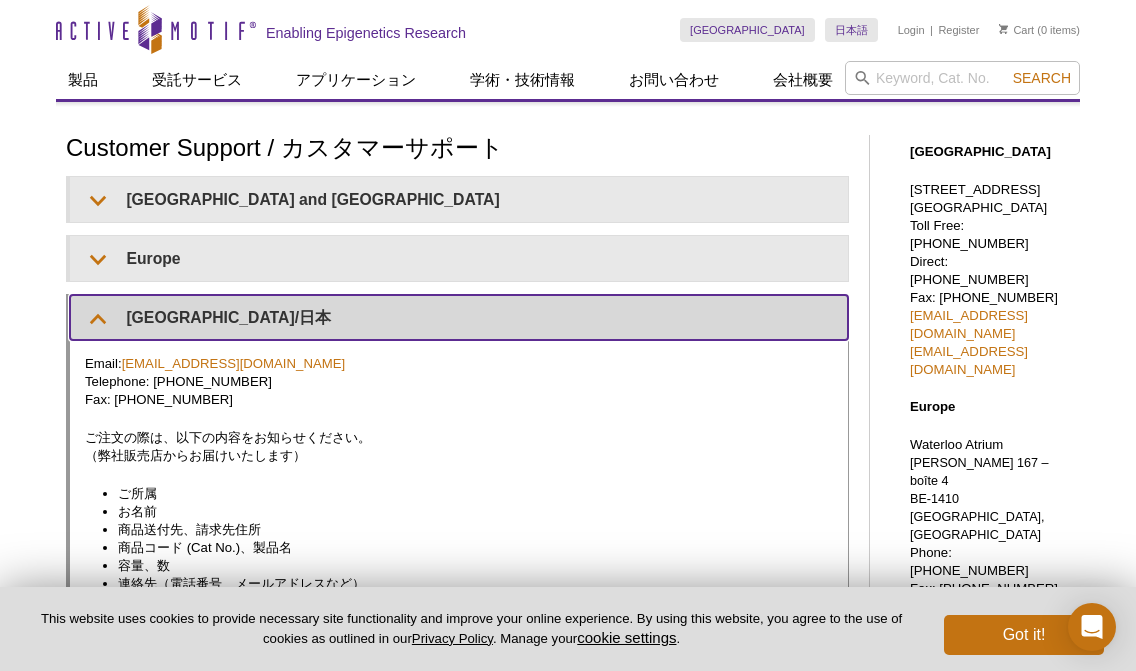 scroll, scrollTop: 0, scrollLeft: 0, axis: both 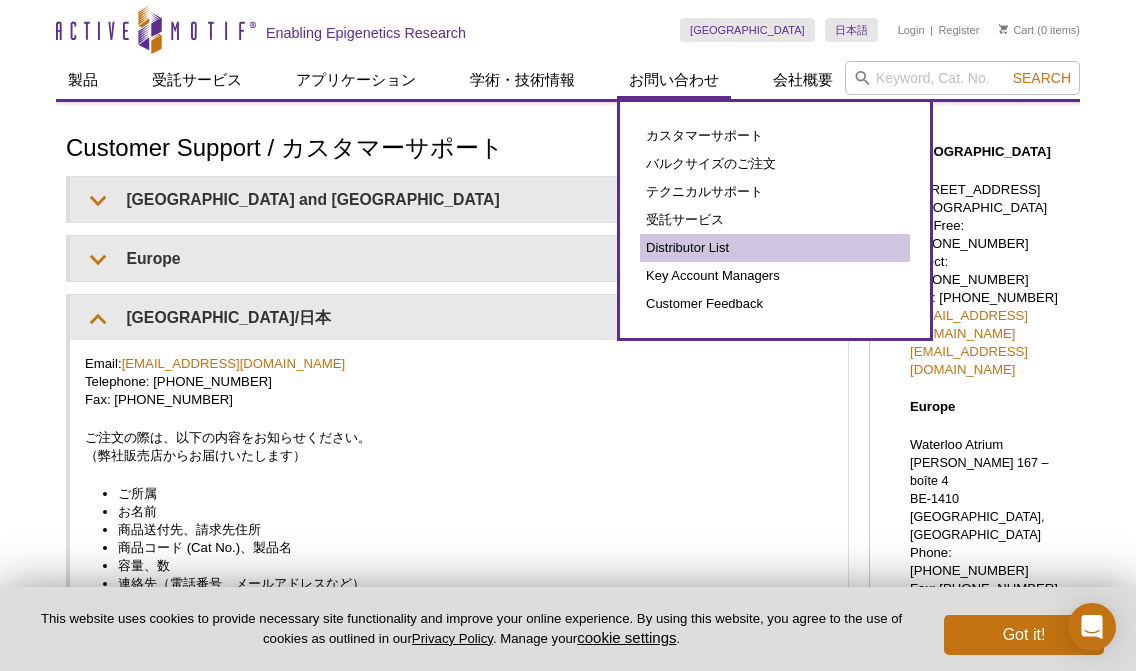click on "Distributor List" at bounding box center [775, 248] 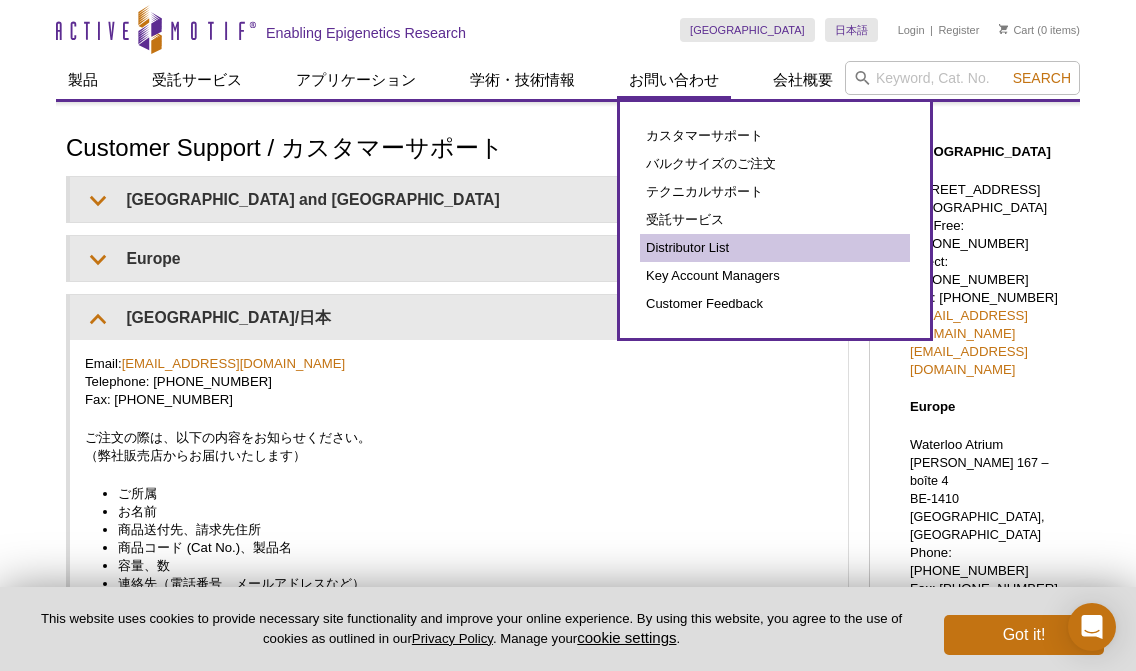 click on "Distributor List" at bounding box center [775, 248] 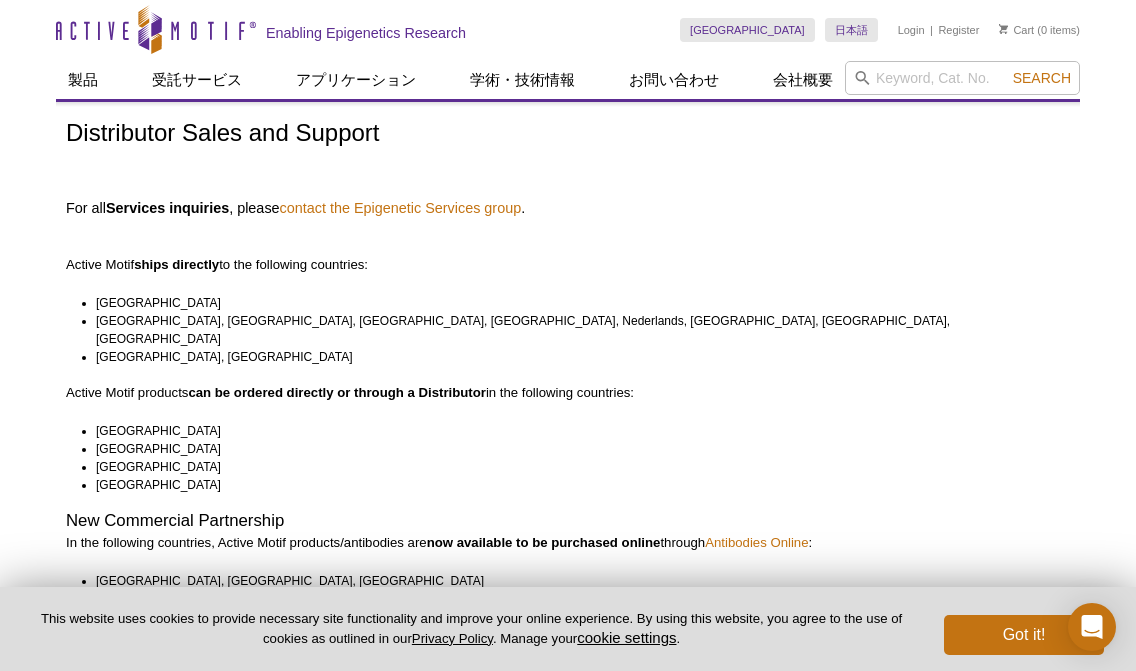 scroll, scrollTop: 0, scrollLeft: 0, axis: both 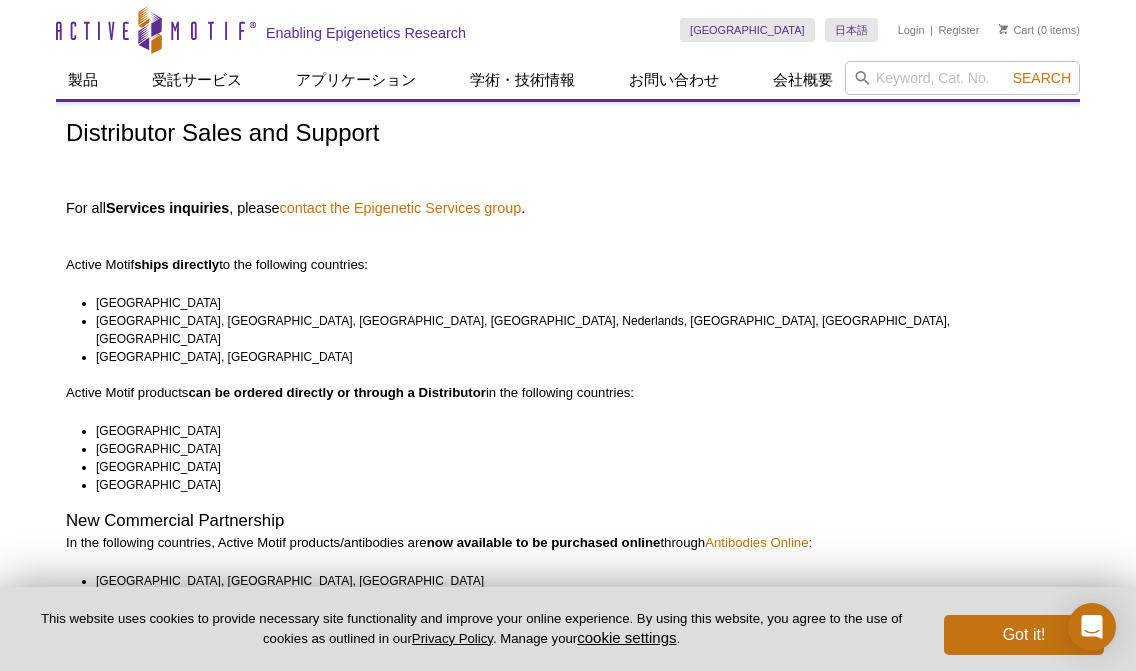 click on "Distributor Sales and Support
For all  Services inquiries , please  contact the Epigenetic Services group .
Active Motif  ships directly  to the following countries:
United States
Belgium, France, Germany, Luxembourg, Nederlands, Norway, Switzerland, United Kingdom
China, Japan
Active Motif products  can be ordered directly or through a Distributor  in the following countries:
Austria
Canada
Portugal
Turkey
New Commercial Partnership
In the following countries, Active Motif products/antibodies are  now available to be purchased online   through  Antibodies Online :
Belgium, France, Germany
Luxembourg, Nederlands, United Kingdom
United States
To find your distributor, please select your country of interest from the following list. If your country does not have a distributor, please contact the nearest  Active Motif office , or contact Sales Support at  sales@activemotif.com ." at bounding box center [568, 4493] 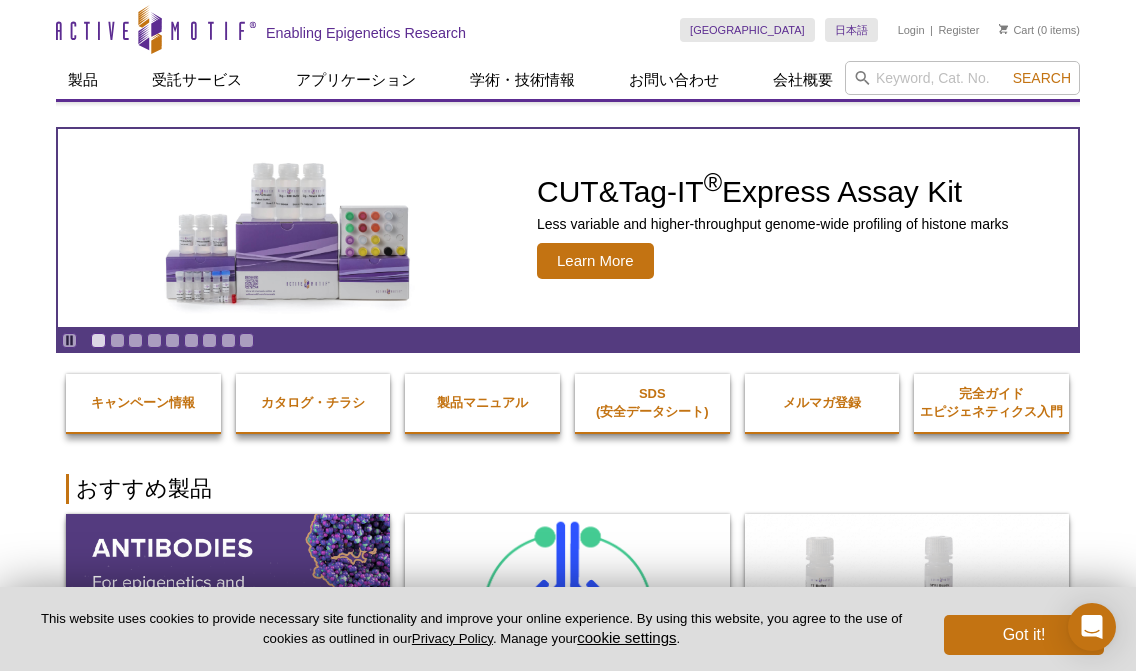 scroll, scrollTop: 0, scrollLeft: 0, axis: both 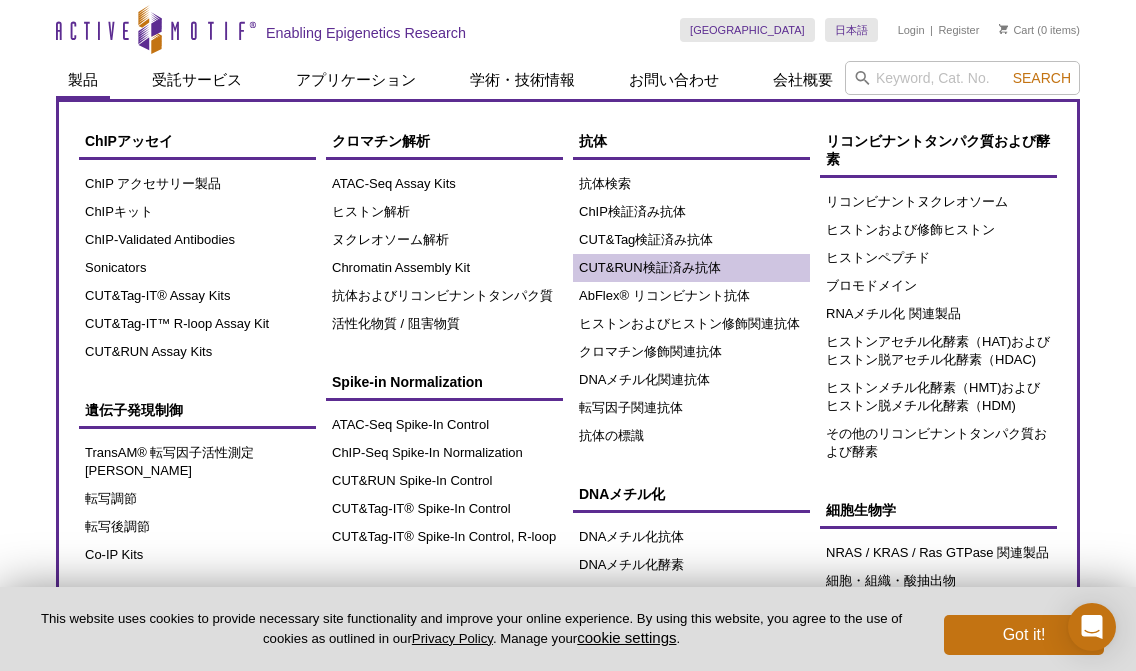 click on "CUT&RUN検証済み抗体" at bounding box center [691, 268] 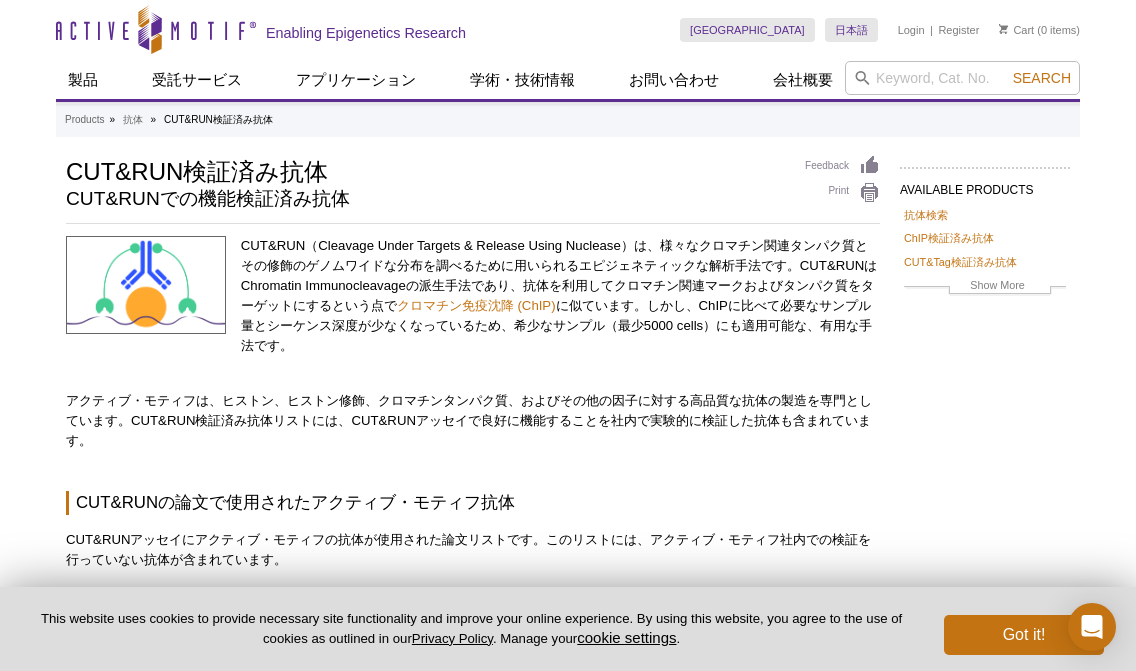 scroll, scrollTop: 0, scrollLeft: 0, axis: both 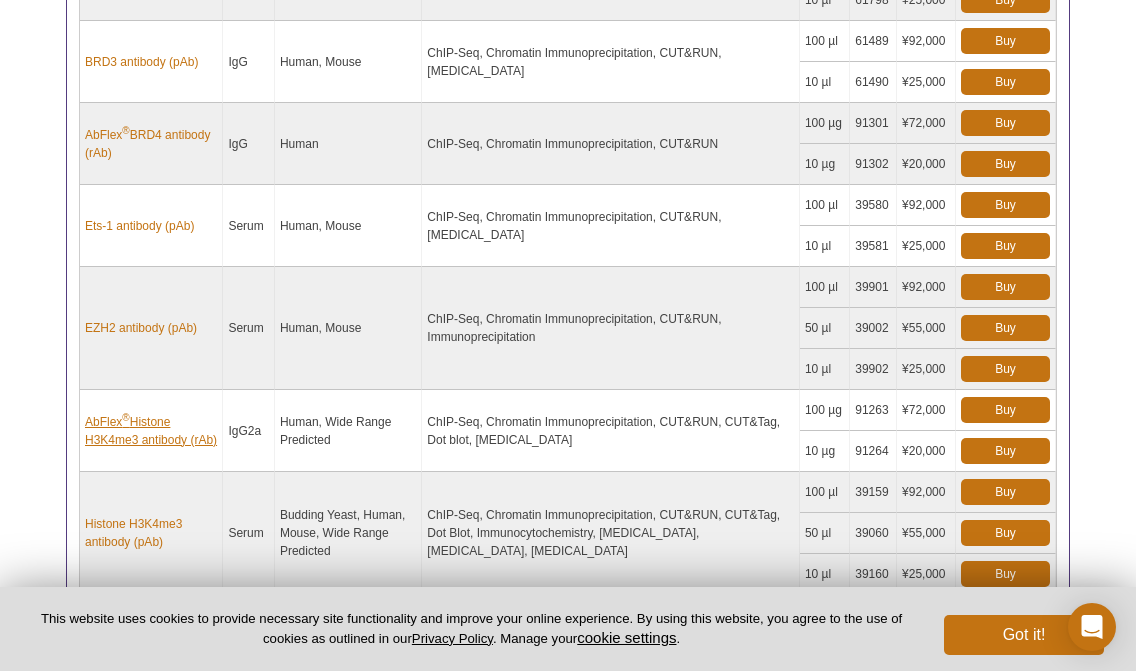 click on "AbFlex ®  Histone H3K4me3 antibody (rAb)" at bounding box center (151, 431) 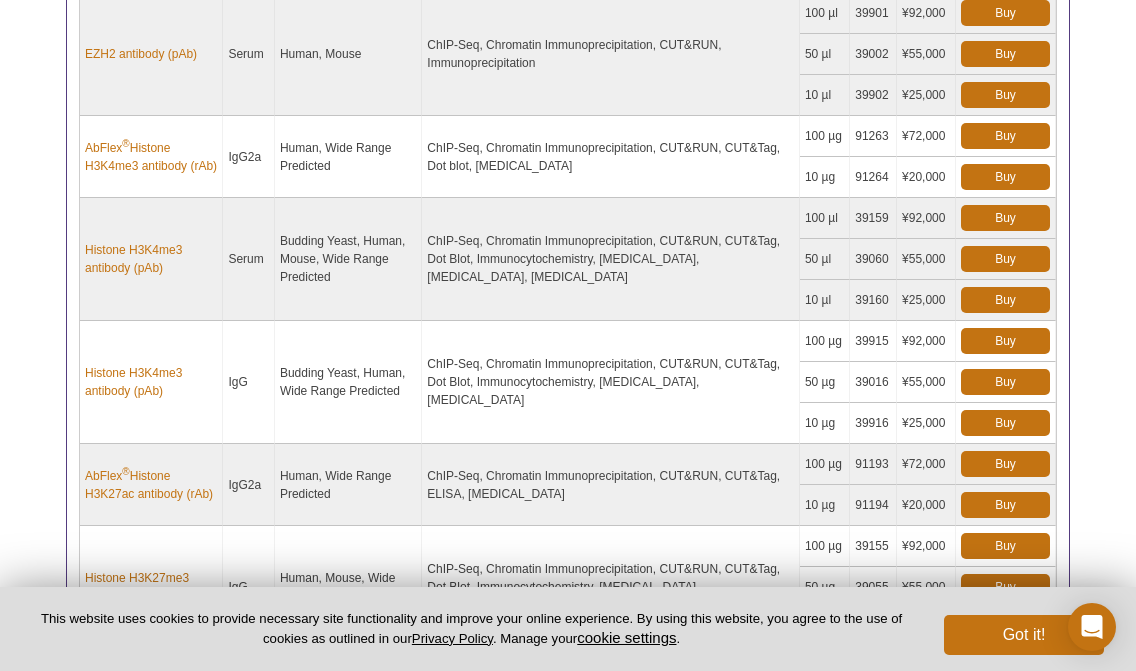 scroll, scrollTop: 1354, scrollLeft: 0, axis: vertical 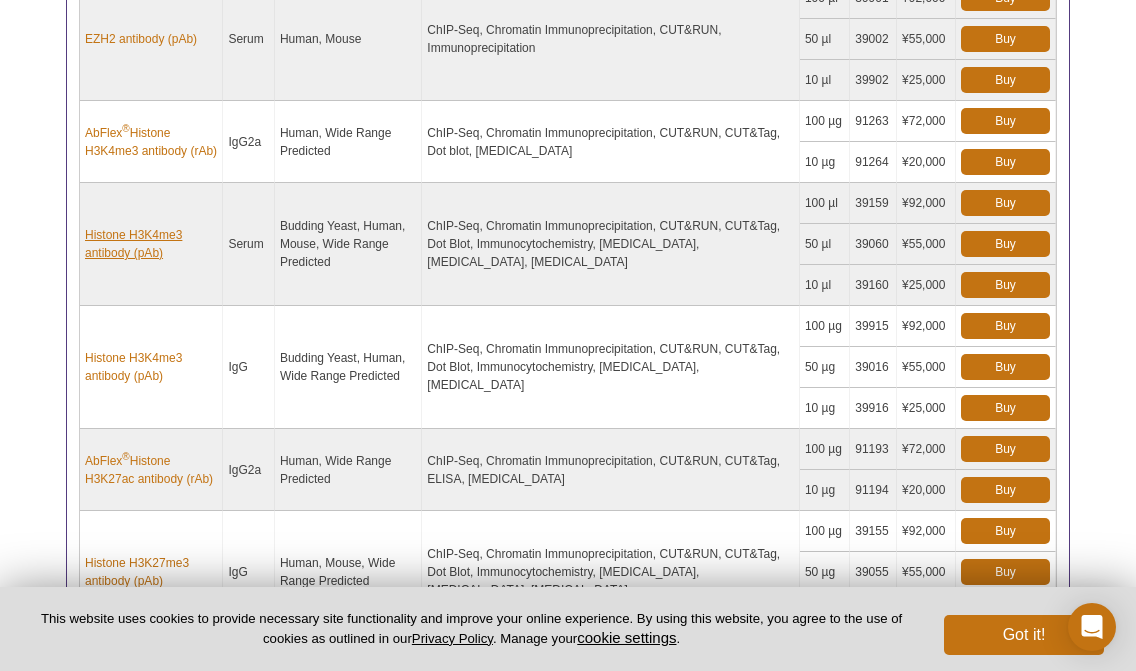 click on "Histone H3K4me3 antibody (pAb)" at bounding box center (151, 244) 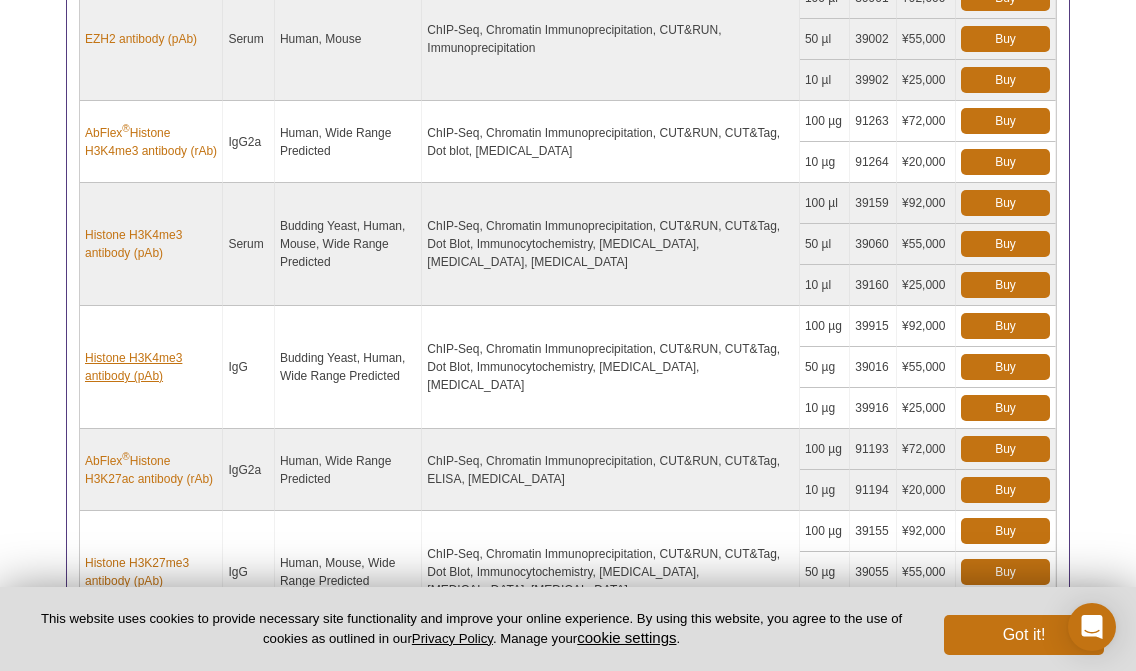 click on "Histone H3K4me3 antibody (pAb)" at bounding box center (151, 367) 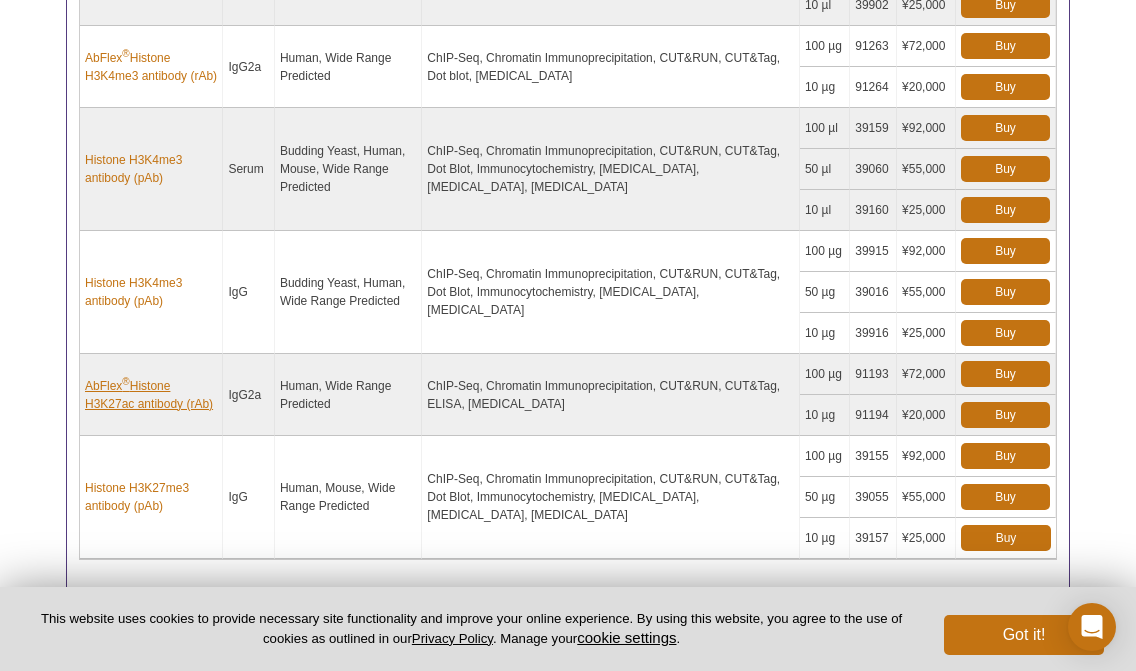 scroll, scrollTop: 1453, scrollLeft: 0, axis: vertical 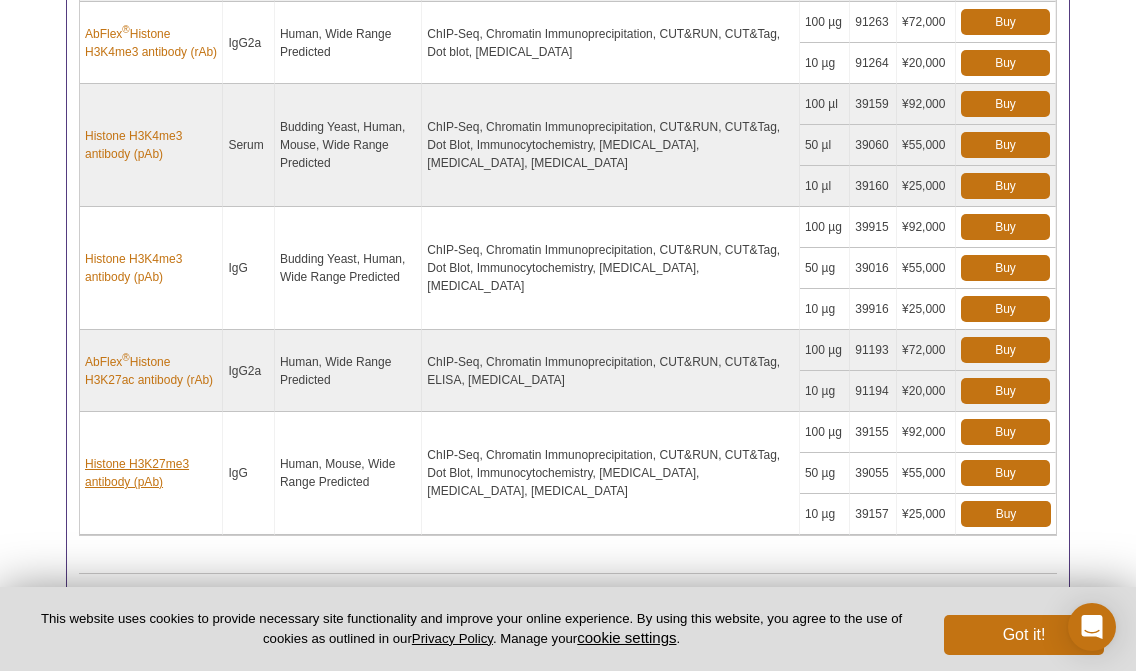 click on "Histone H3K27me3 antibody (pAb)" at bounding box center (151, 473) 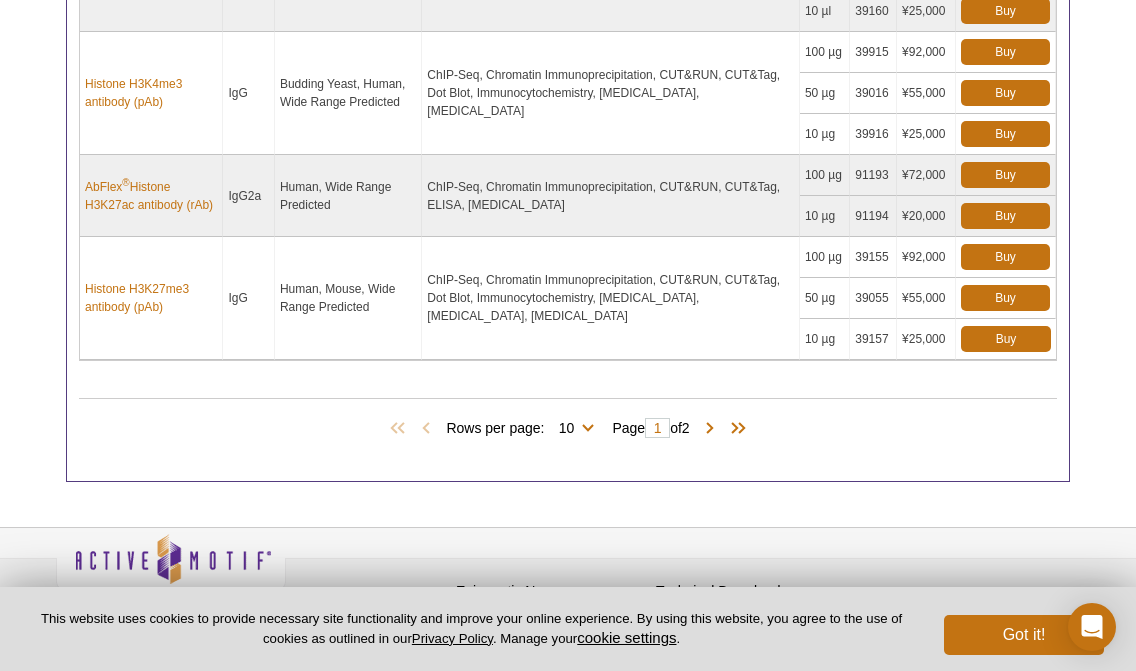 scroll, scrollTop: 1630, scrollLeft: 0, axis: vertical 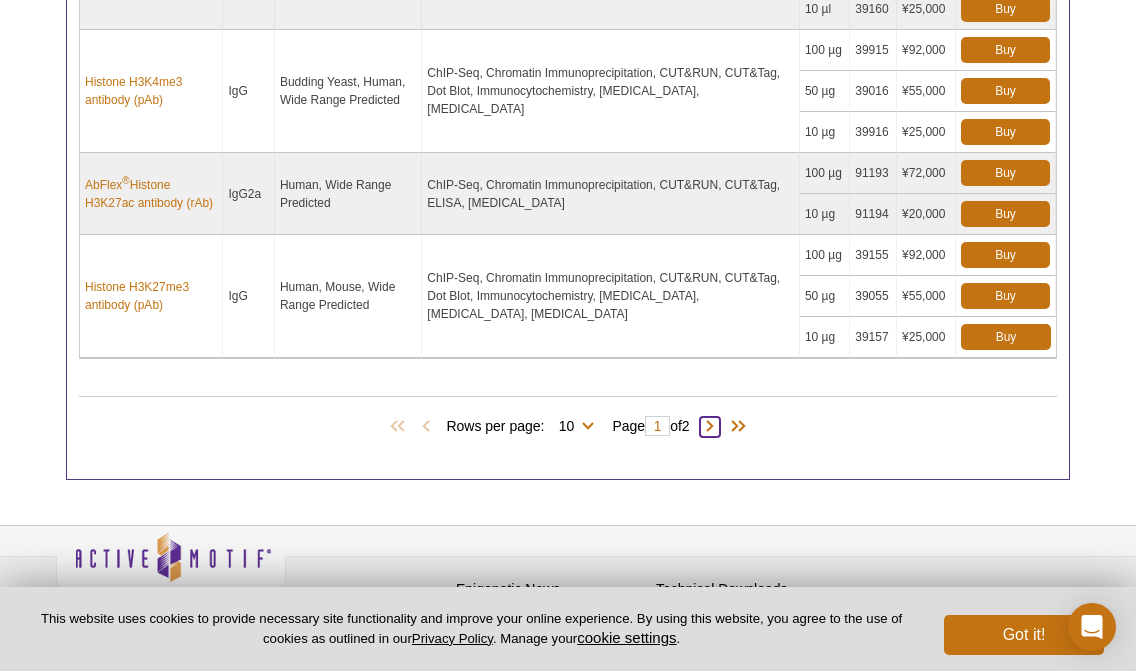 click at bounding box center [710, 427] 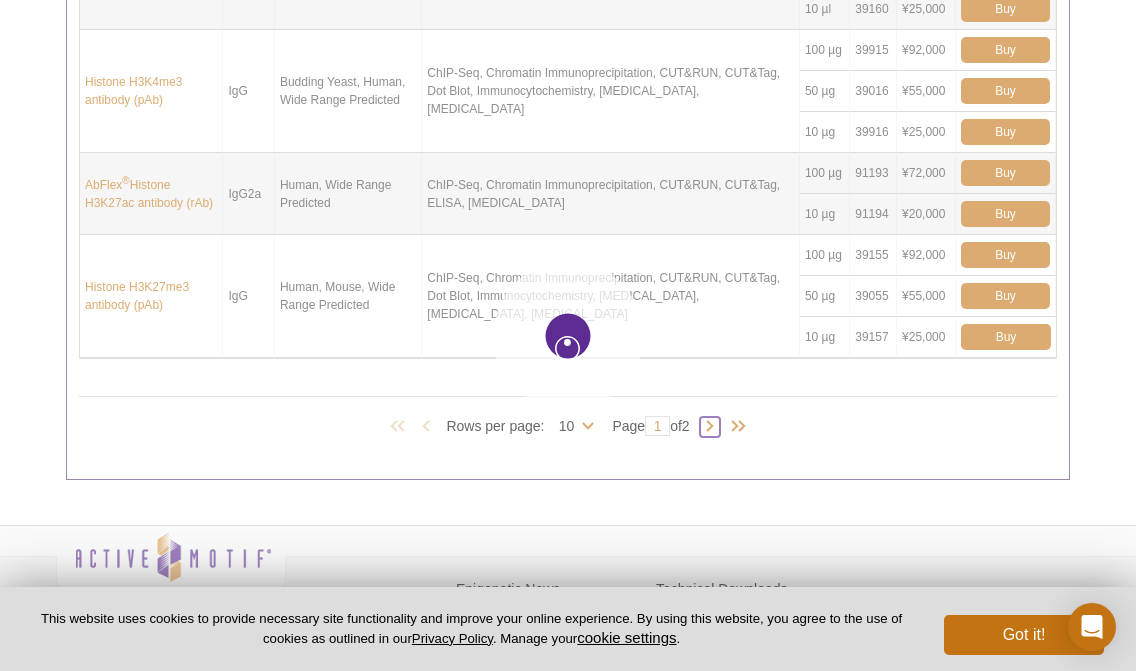 type on "2" 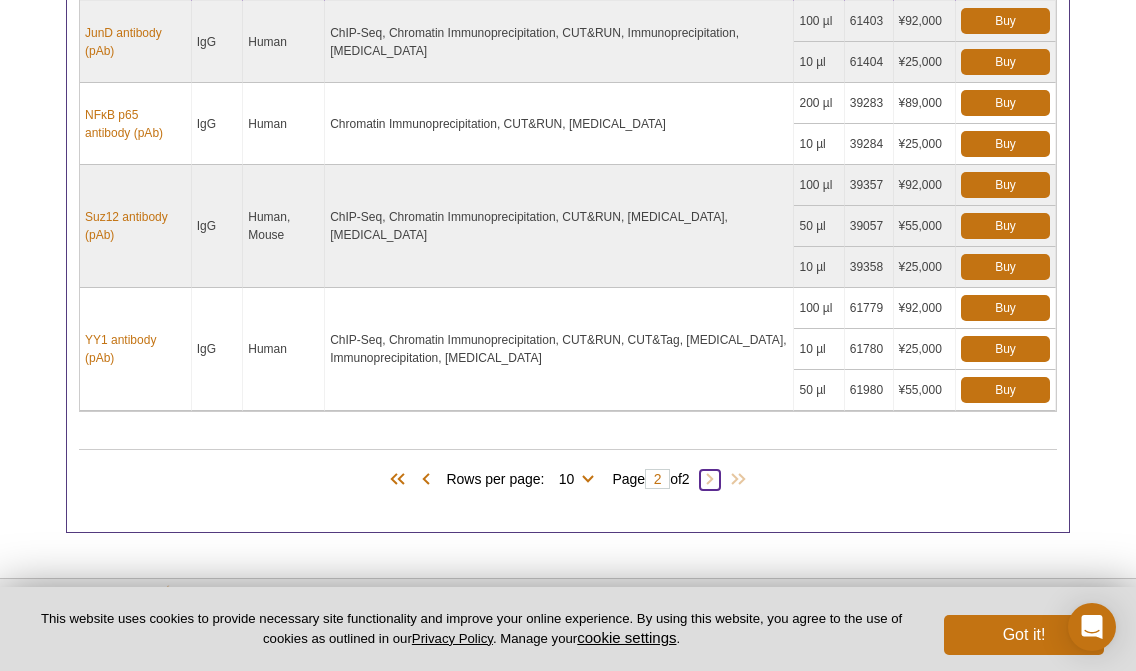 scroll, scrollTop: 996, scrollLeft: 0, axis: vertical 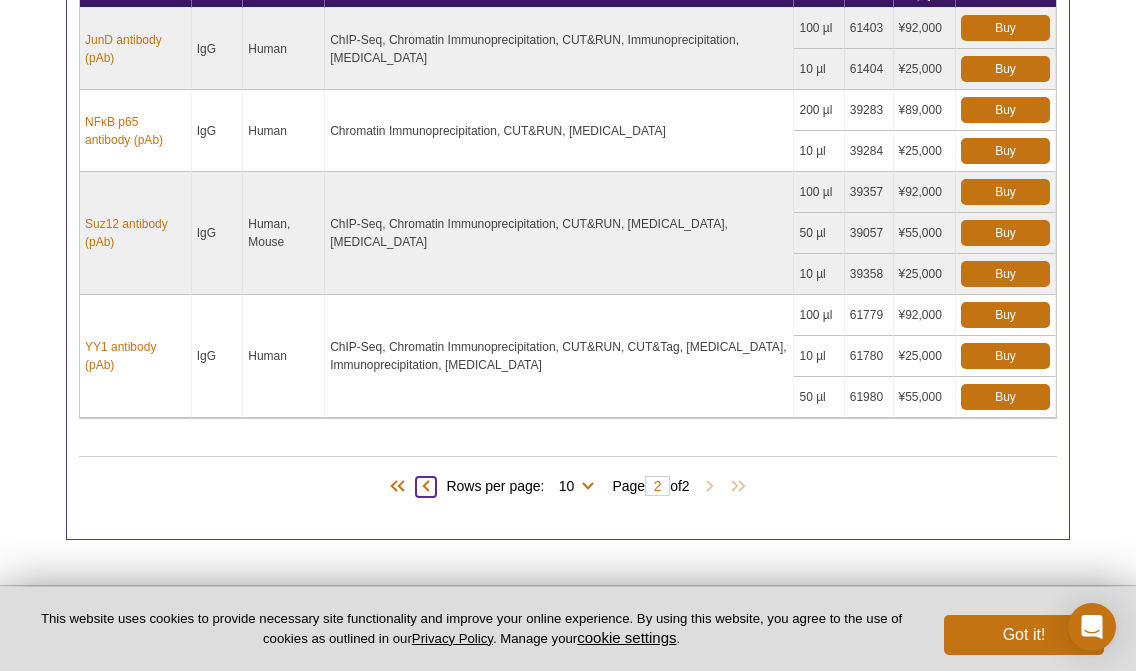click at bounding box center [426, 487] 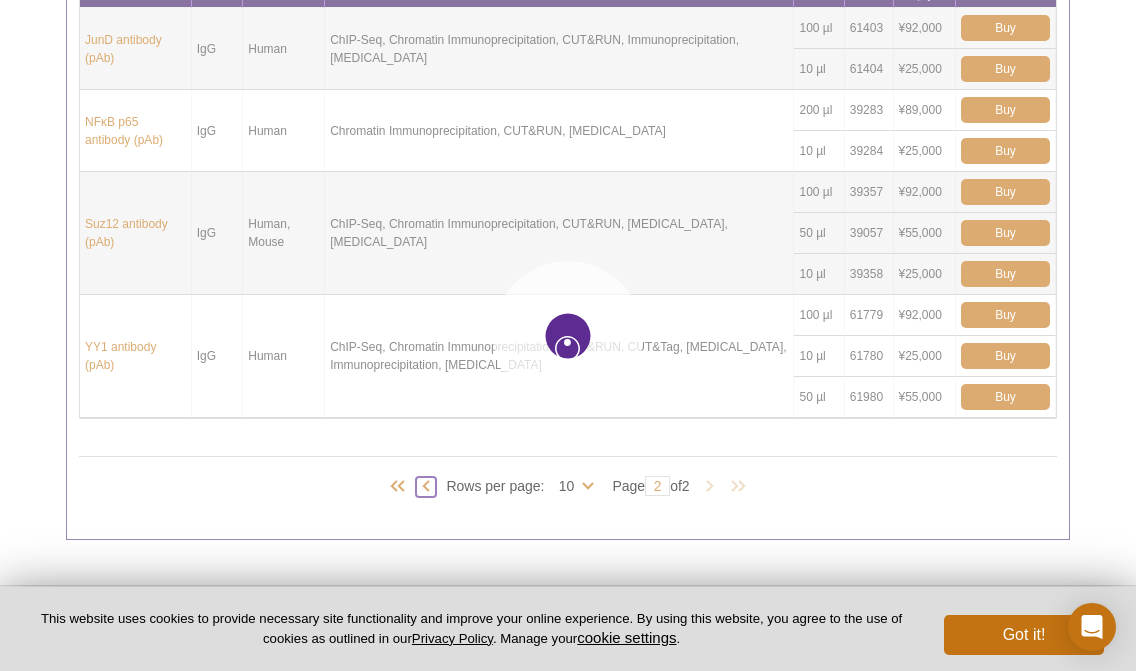 type on "1" 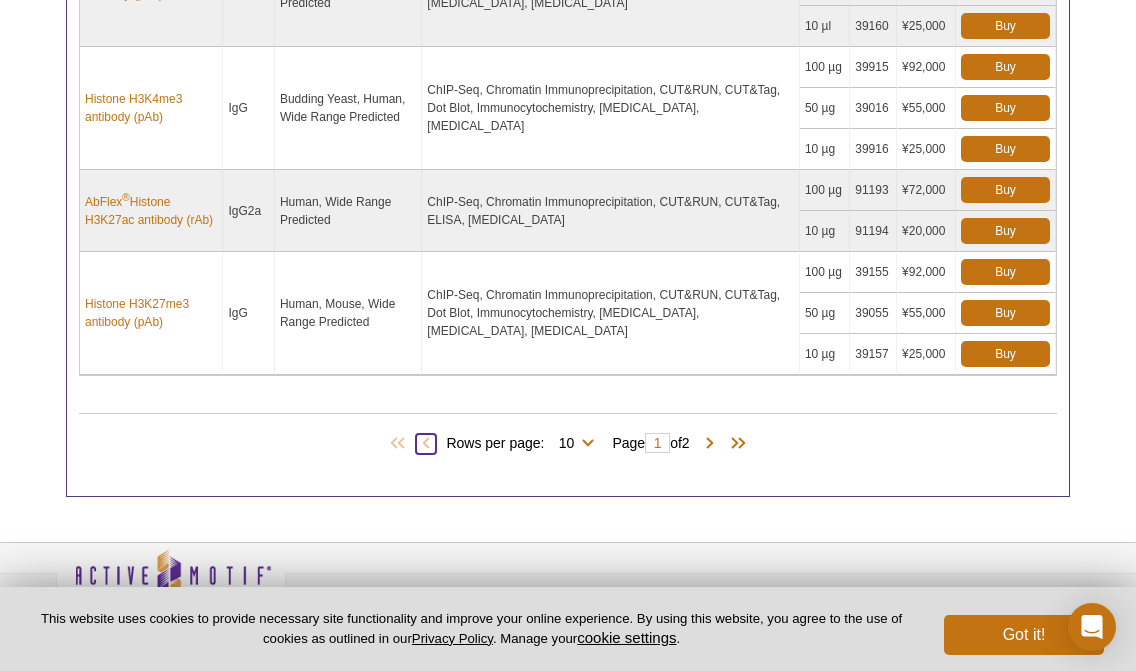 scroll, scrollTop: 1614, scrollLeft: 0, axis: vertical 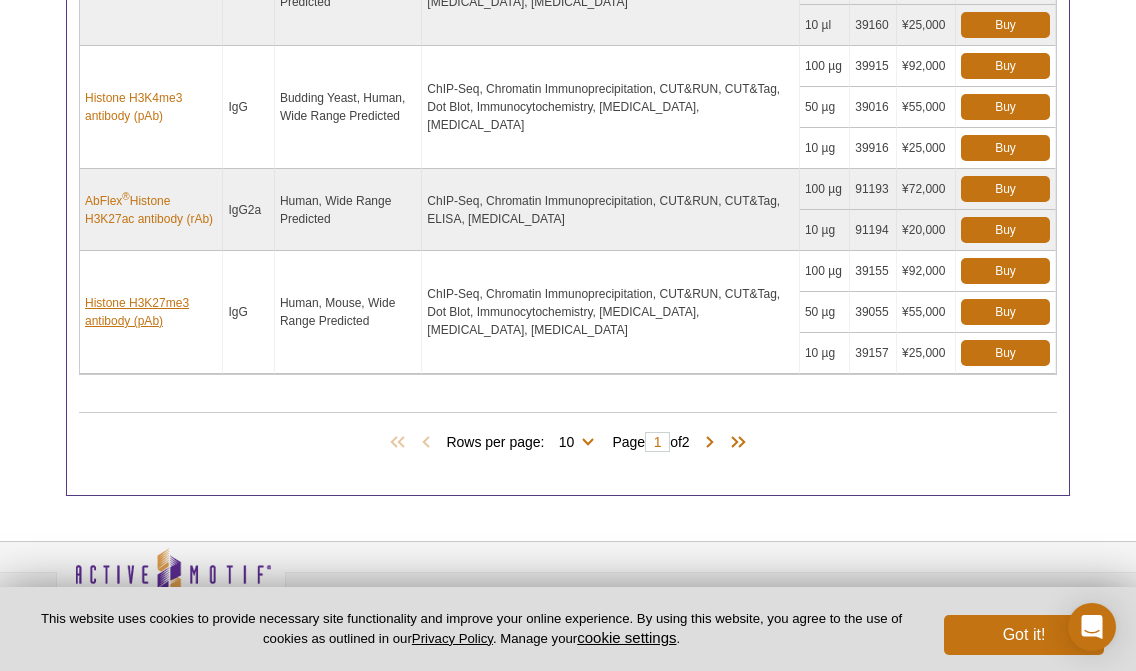 click on "Histone H3K27me3 antibody (pAb)" at bounding box center [151, 312] 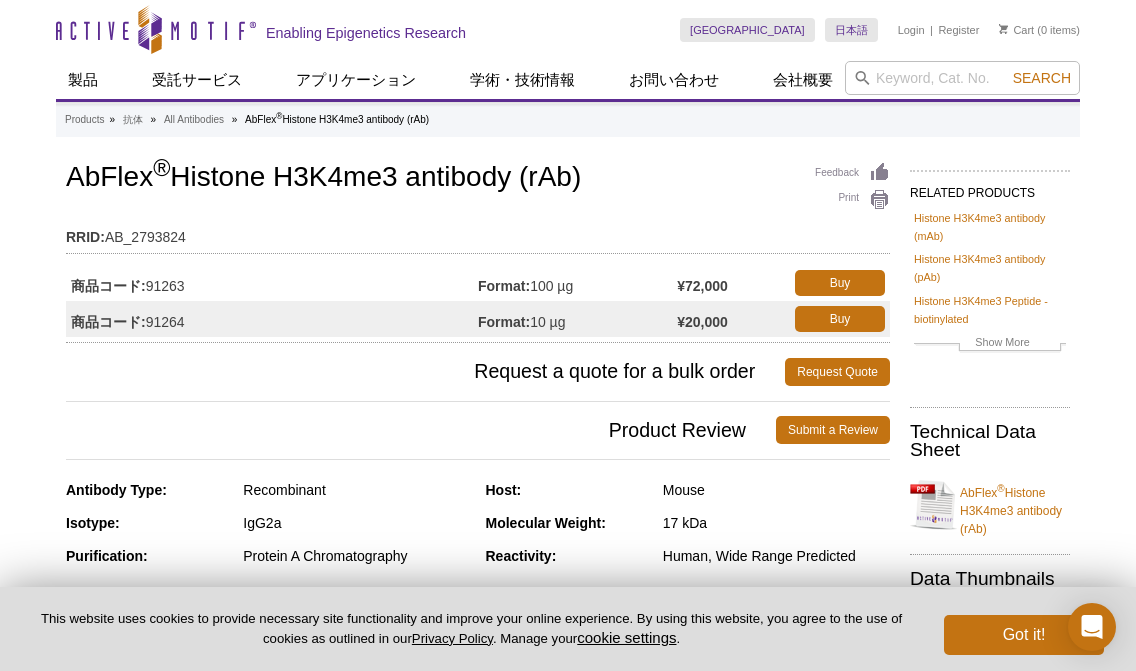 scroll, scrollTop: 0, scrollLeft: 0, axis: both 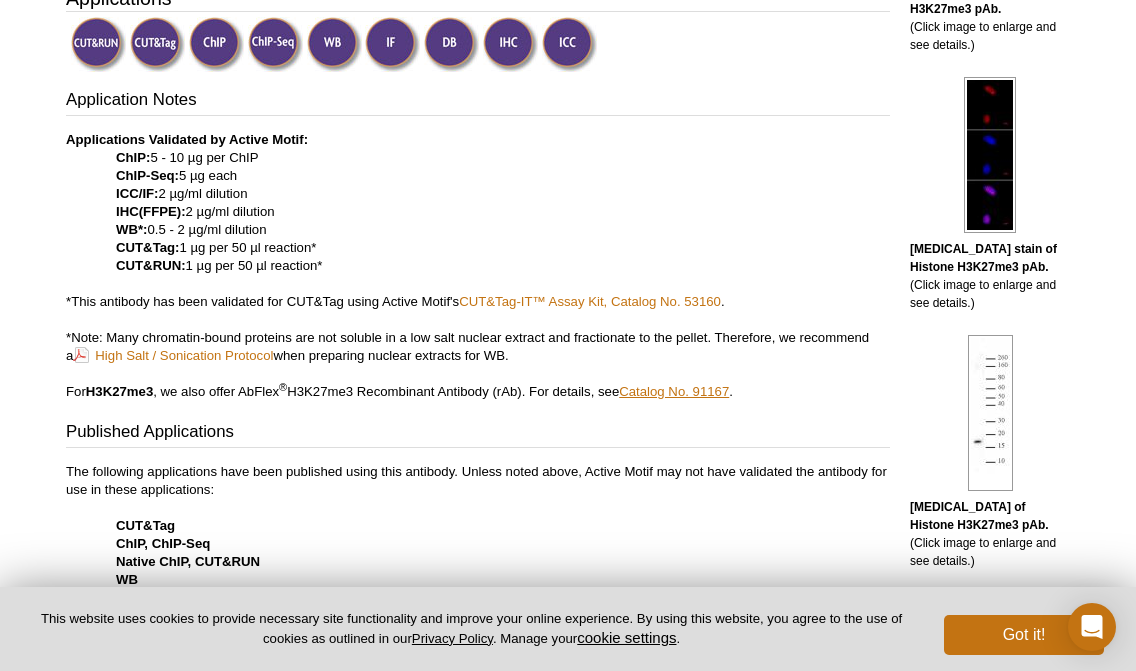 click on "Catalog No. 91167" at bounding box center (674, 391) 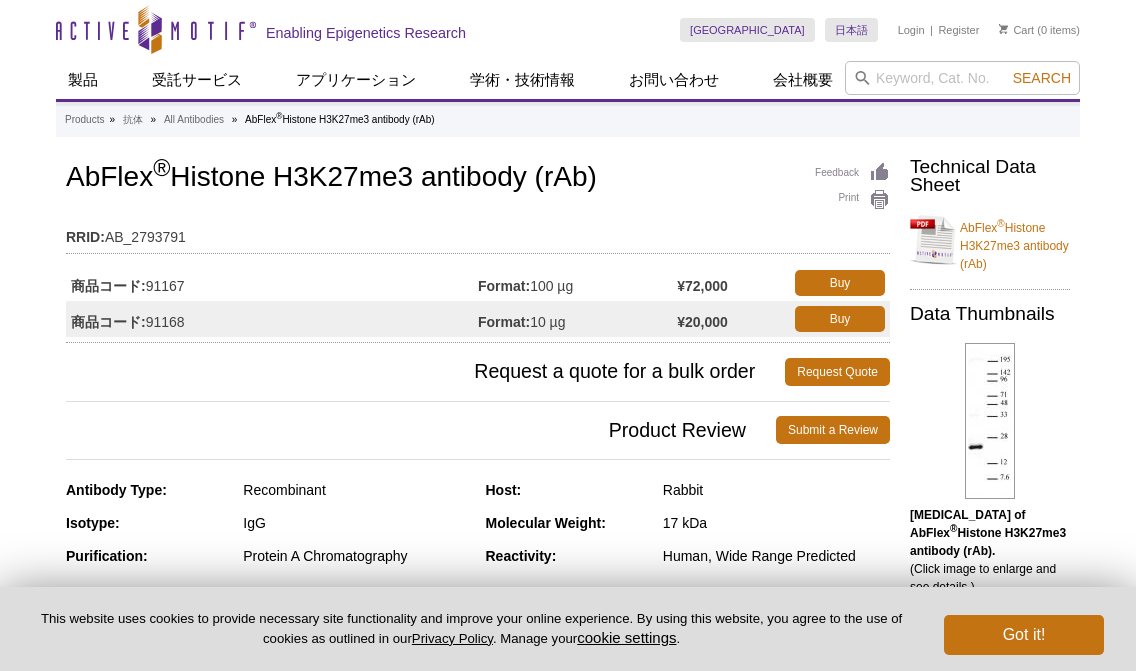 scroll, scrollTop: 0, scrollLeft: 0, axis: both 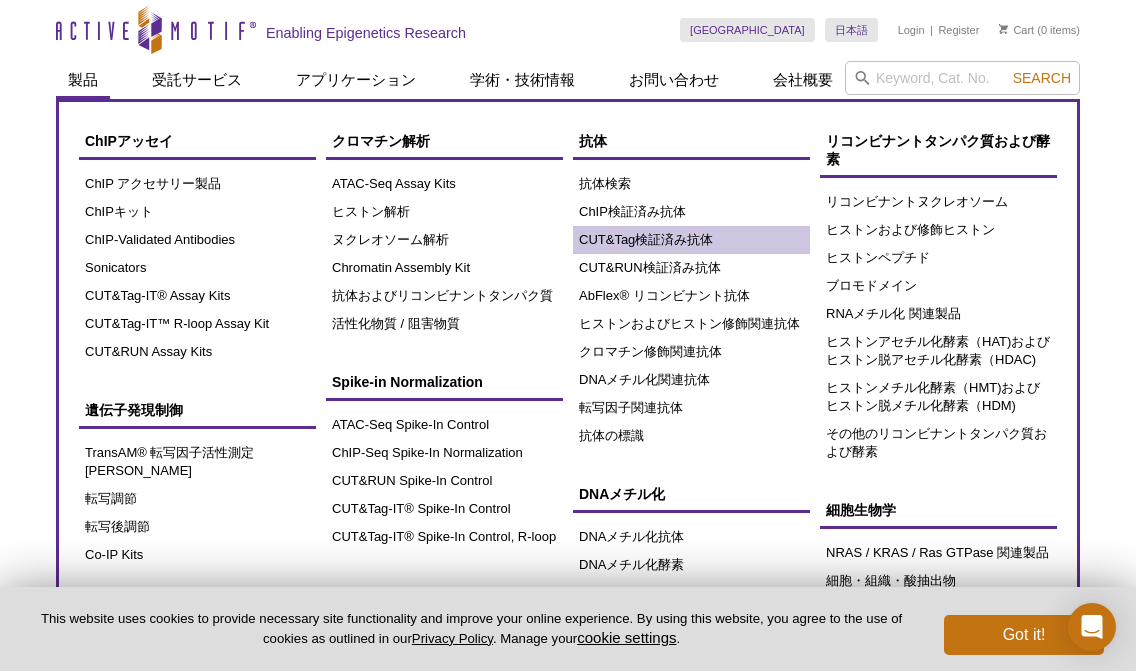 click on "CUT&Tag検証済み抗体" at bounding box center [691, 240] 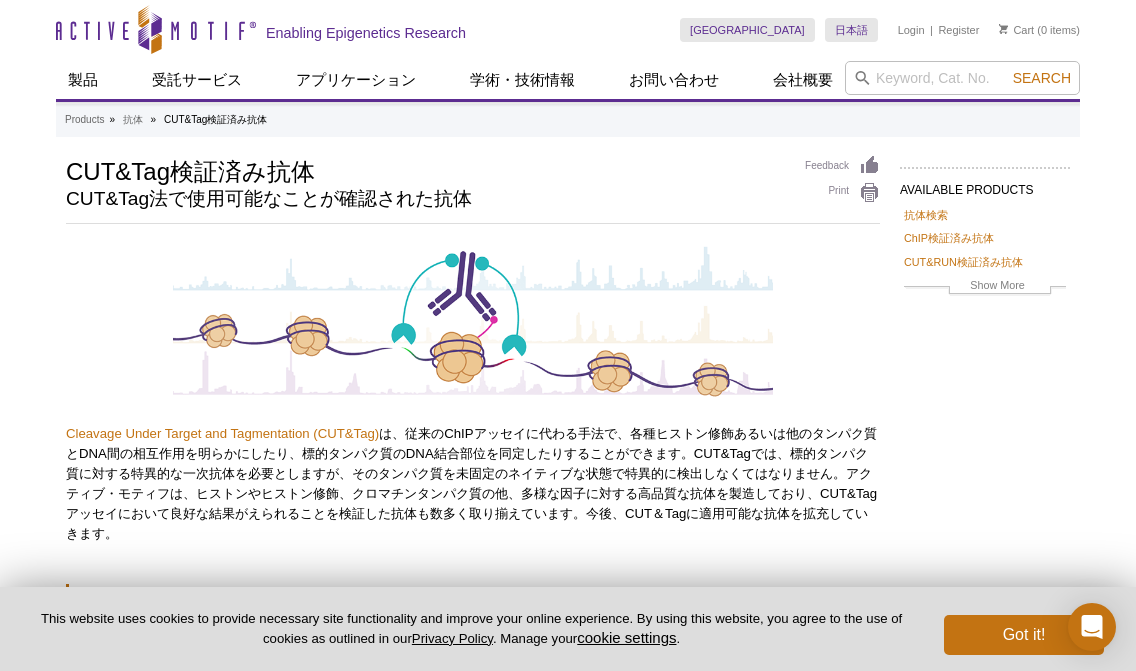scroll, scrollTop: 0, scrollLeft: 0, axis: both 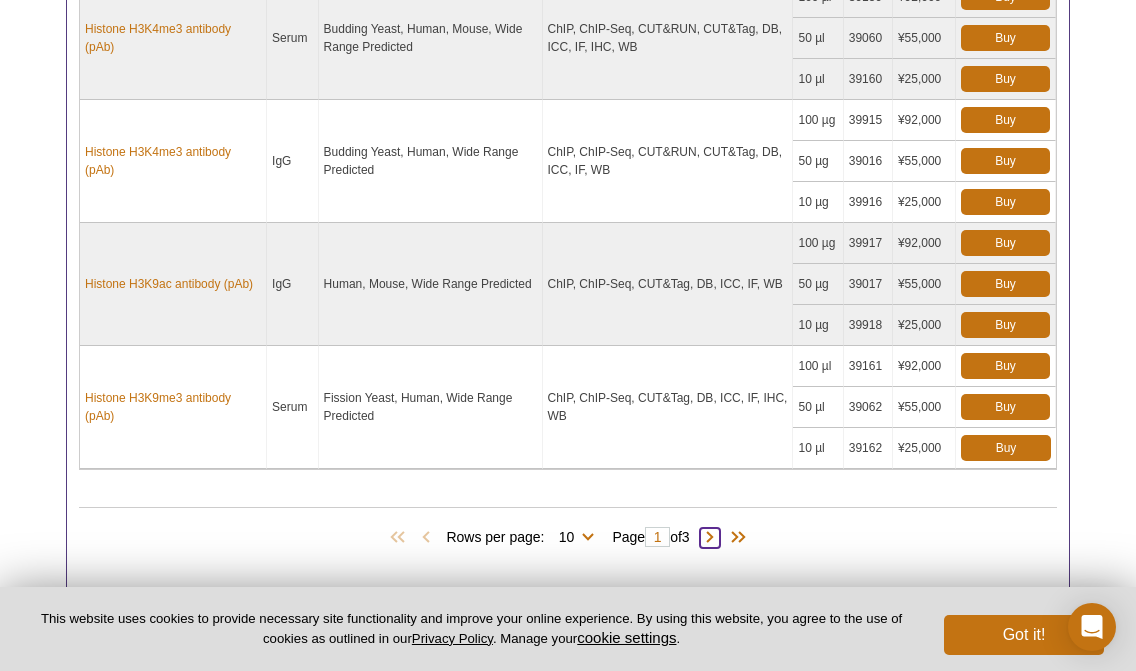 click at bounding box center [710, 538] 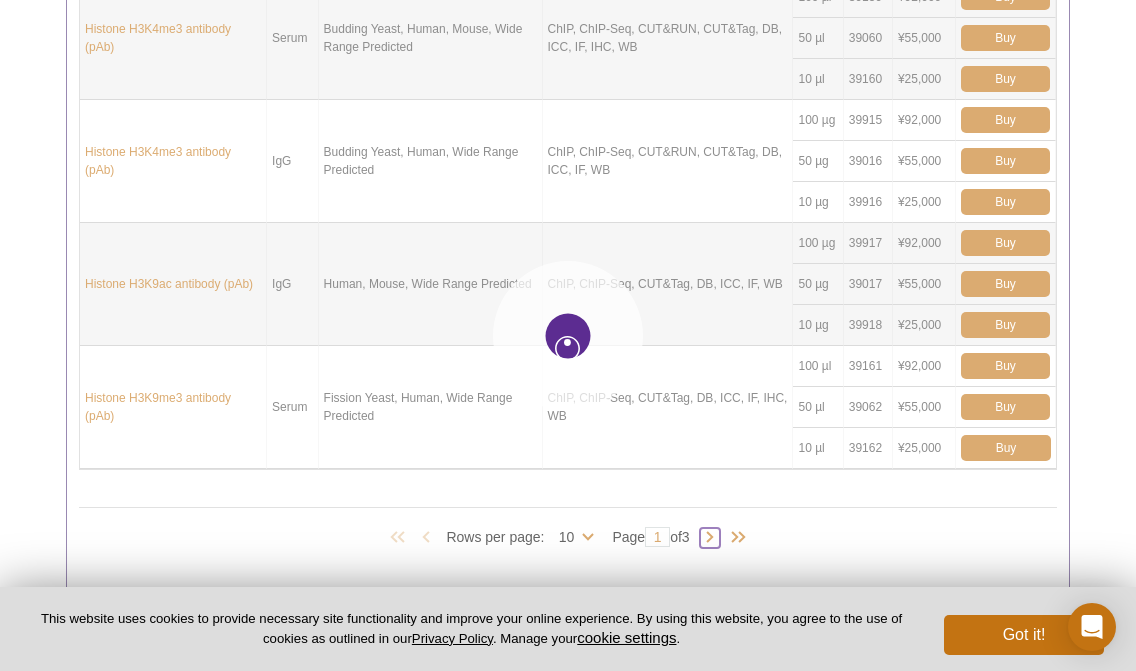 type on "2" 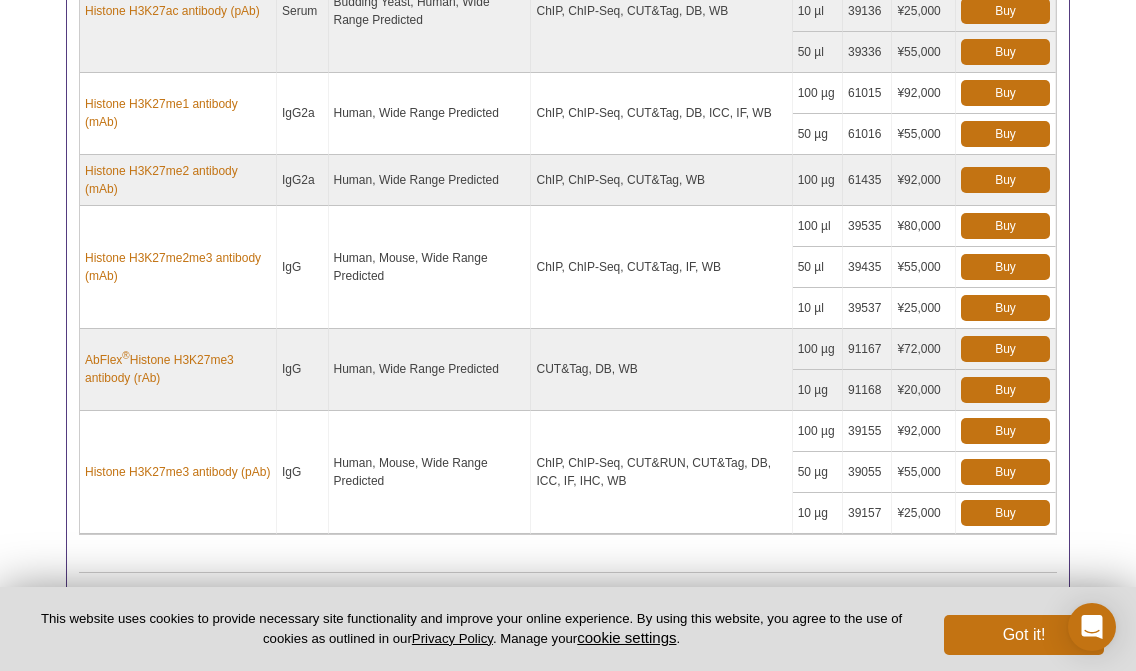 scroll, scrollTop: 1574, scrollLeft: 0, axis: vertical 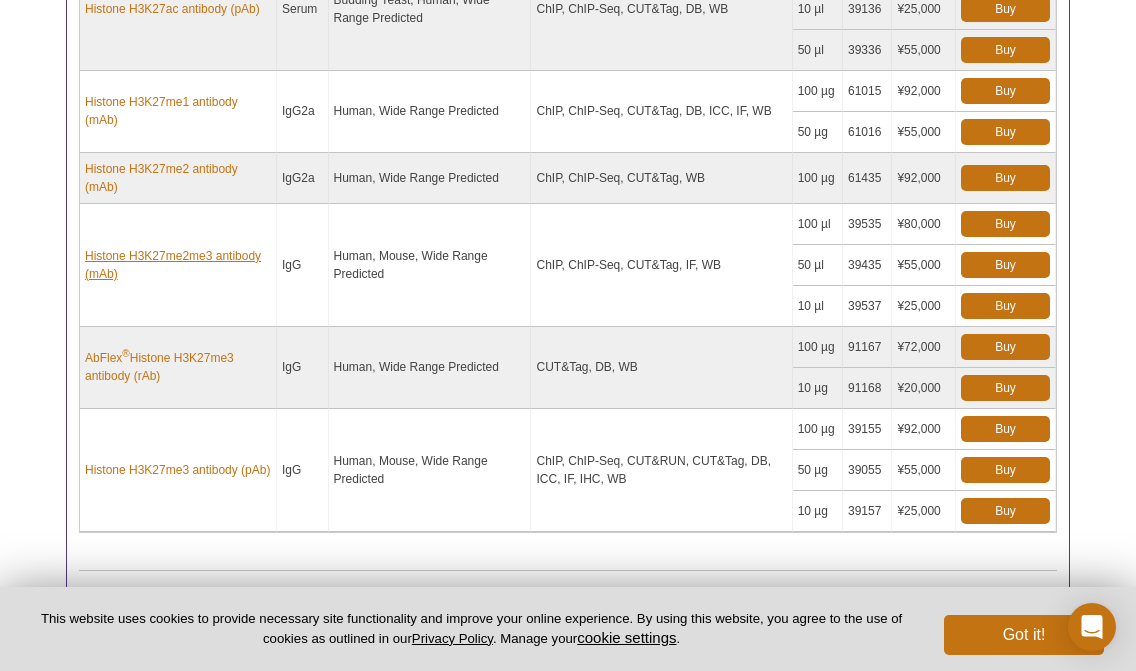 click on "Histone H3K27me2me3 antibody (mAb)" at bounding box center [178, 265] 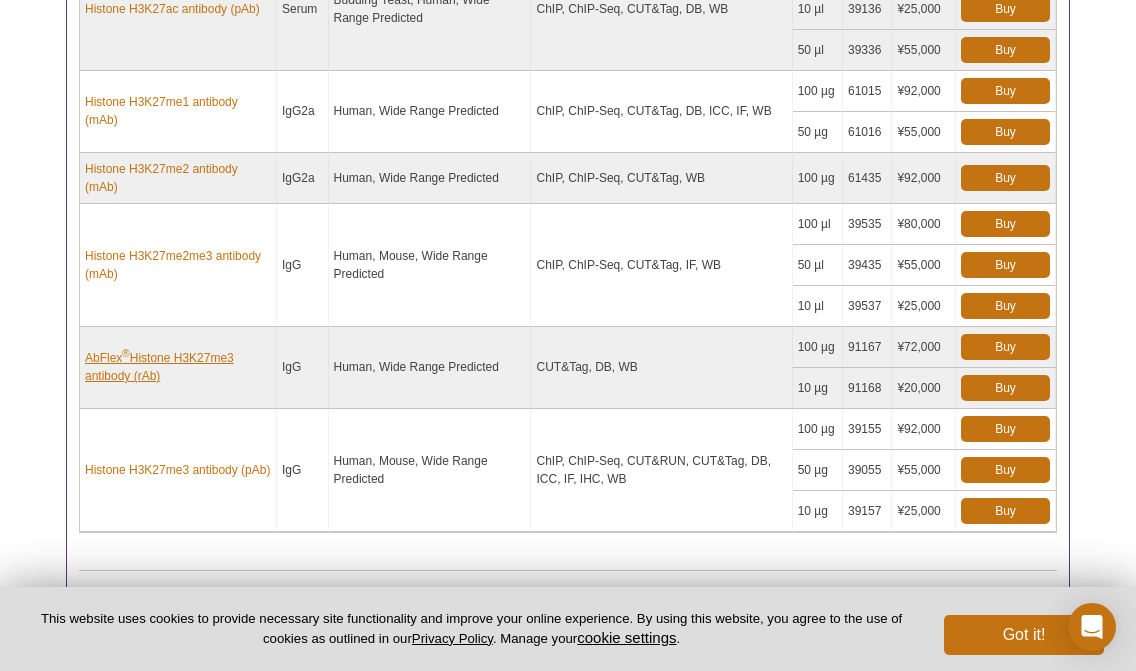click on "AbFlex ®  Histone H3K27me3 antibody (rAb)" at bounding box center (178, 367) 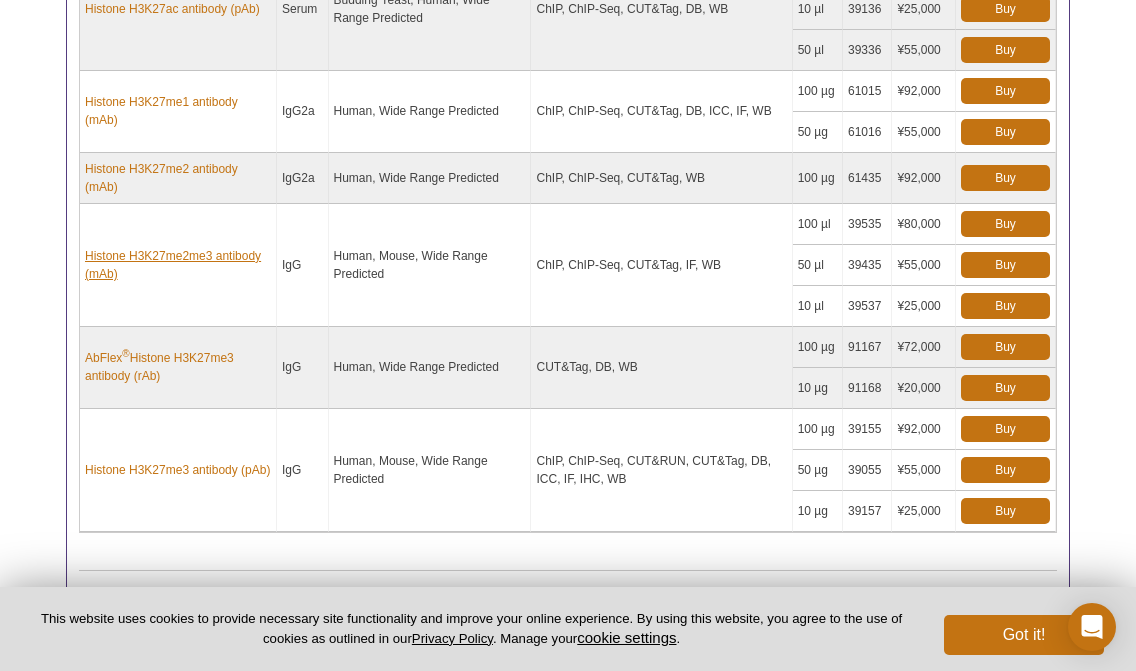 click on "Histone H3K27me2me3 antibody (mAb)" at bounding box center [178, 265] 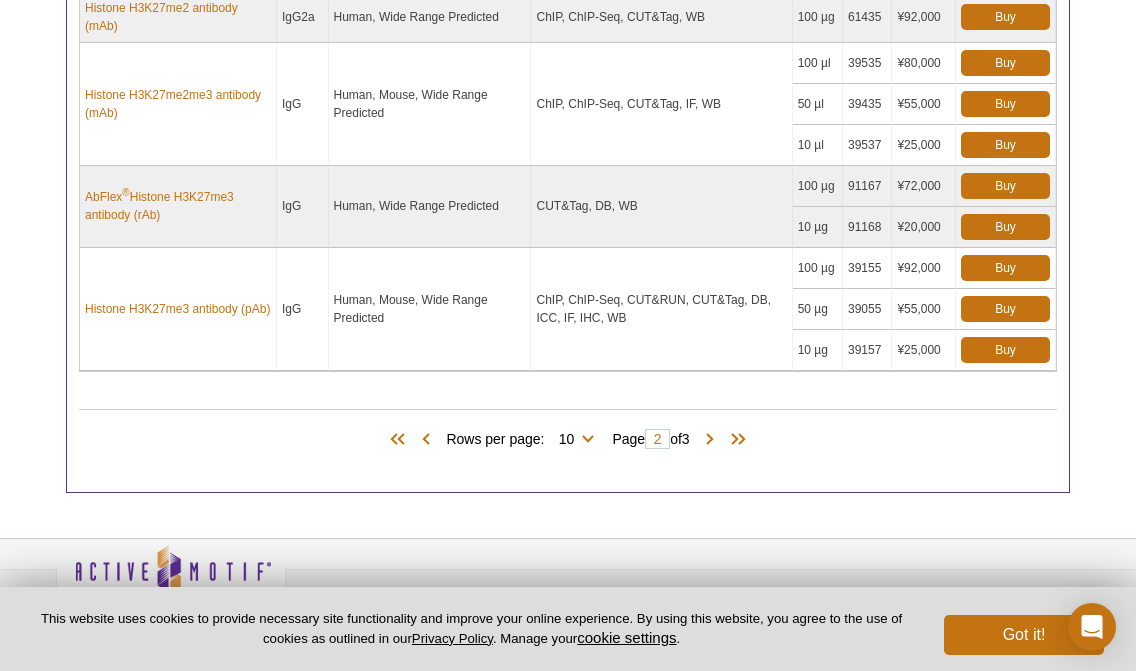 scroll, scrollTop: 1739, scrollLeft: 0, axis: vertical 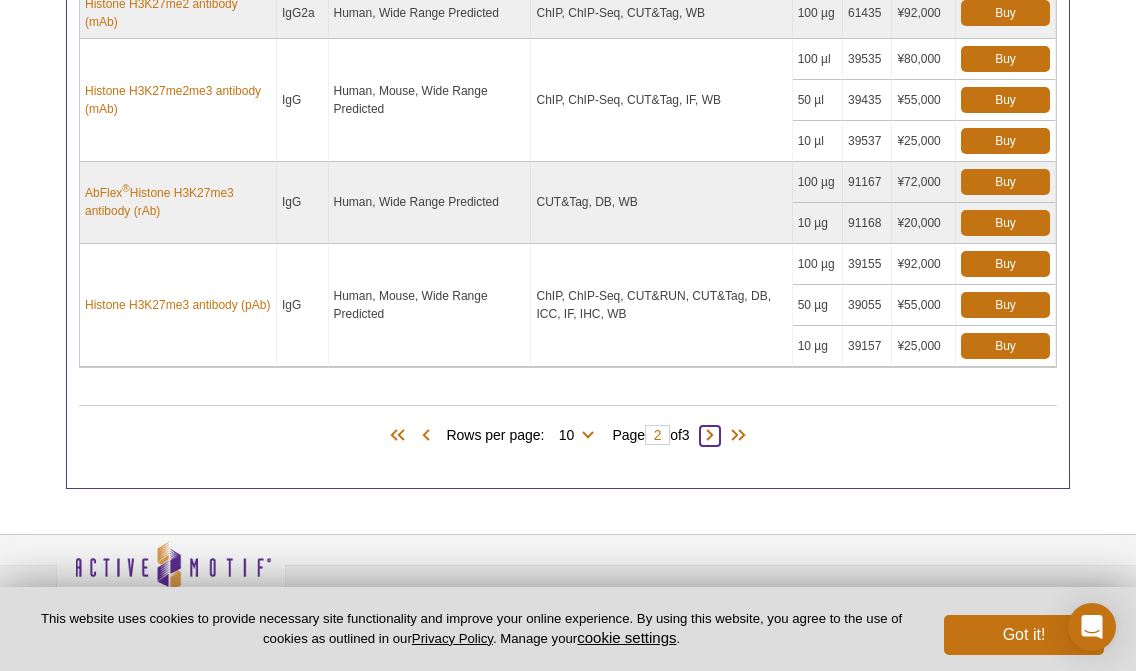 click at bounding box center [710, 436] 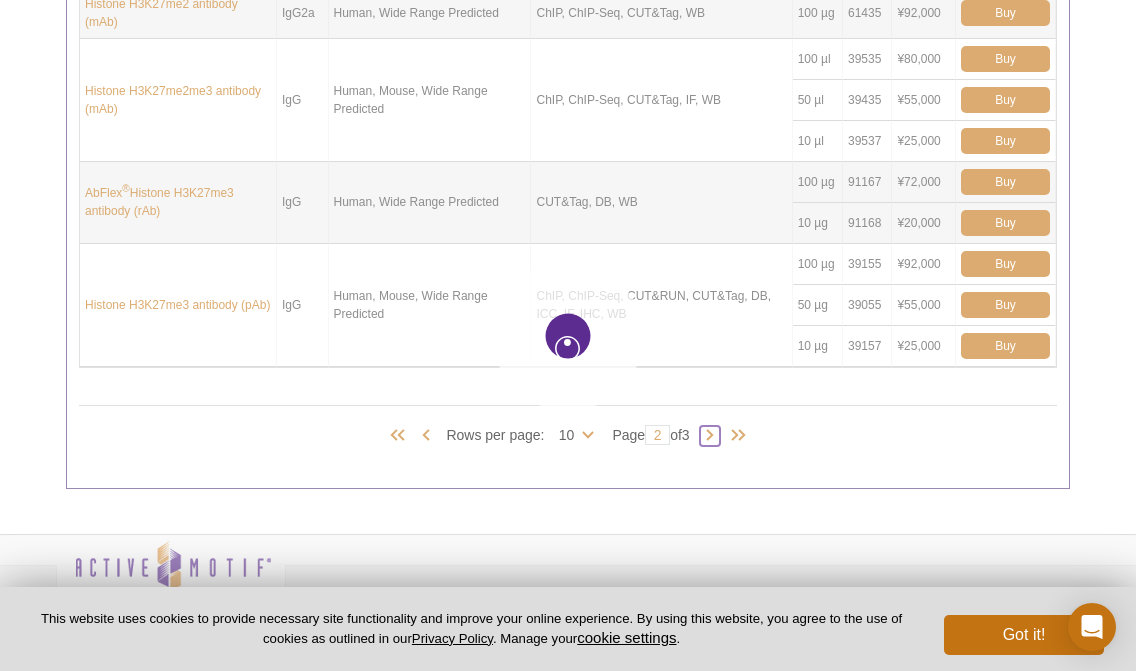 type on "3" 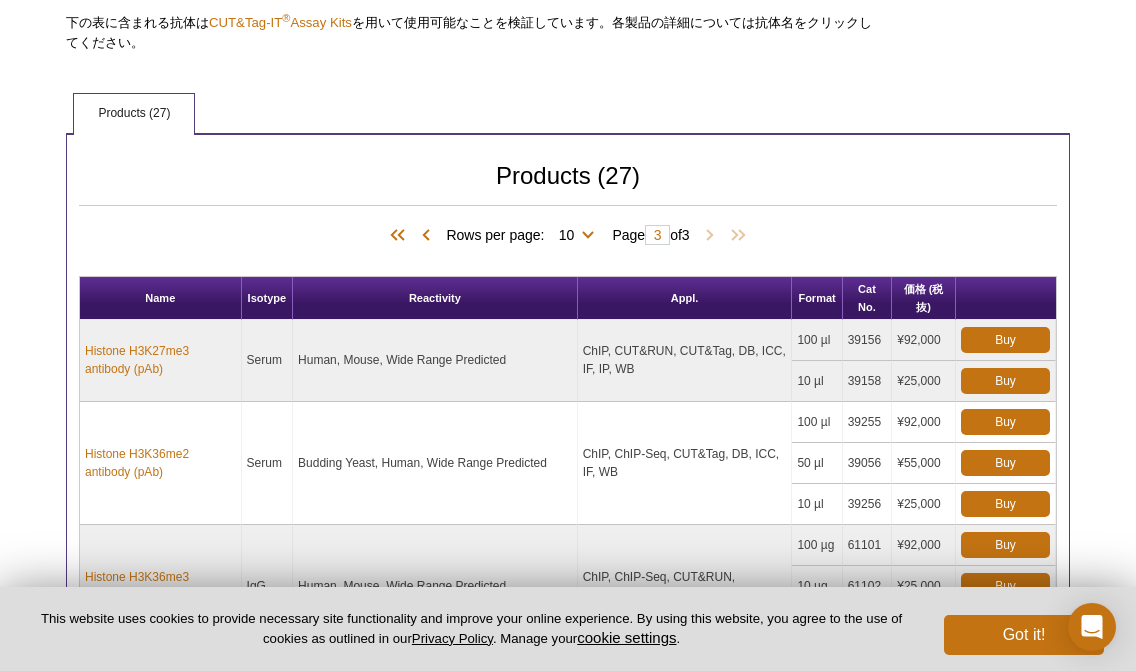 scroll, scrollTop: 807, scrollLeft: 0, axis: vertical 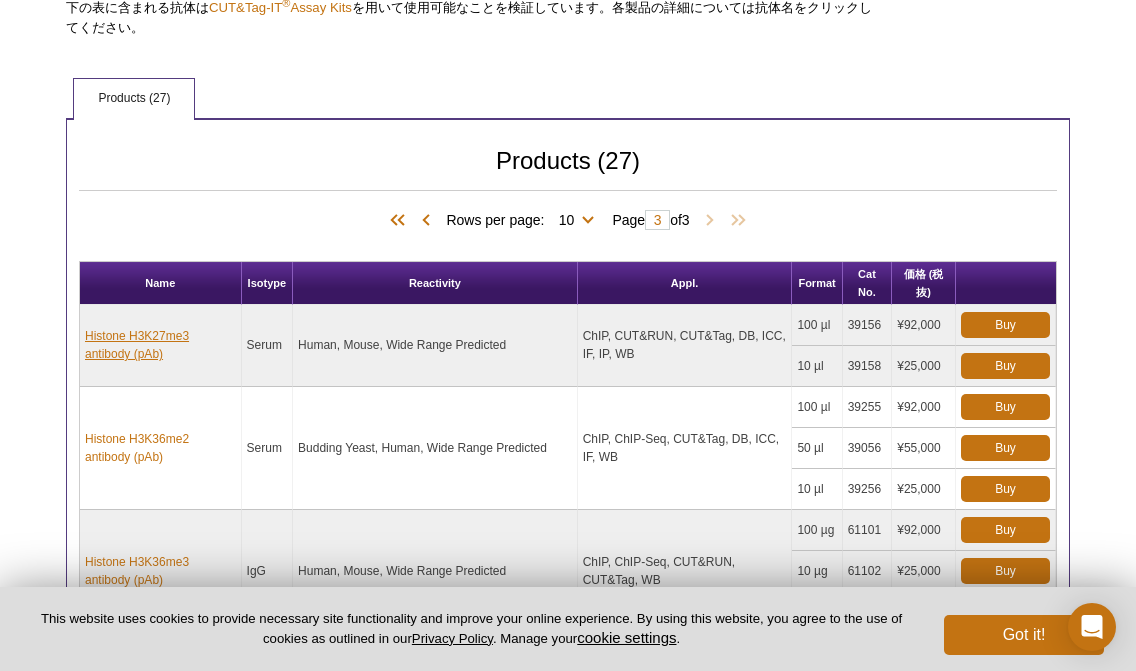 click on "Histone H3K27me3 antibody (pAb)" at bounding box center [160, 345] 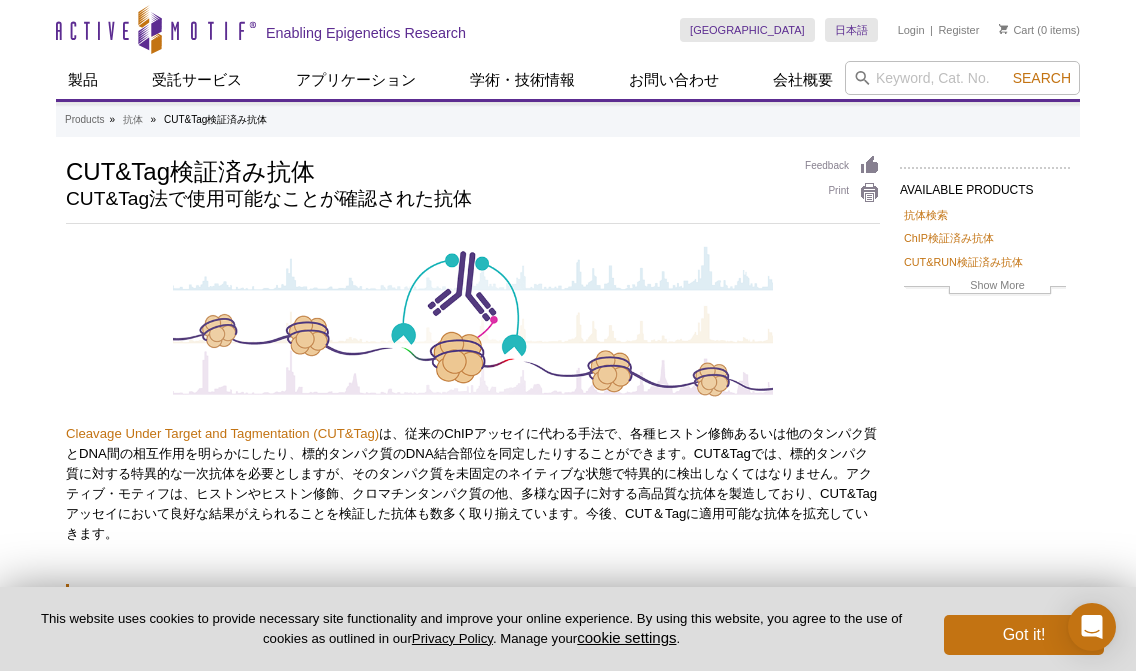scroll, scrollTop: 0, scrollLeft: 0, axis: both 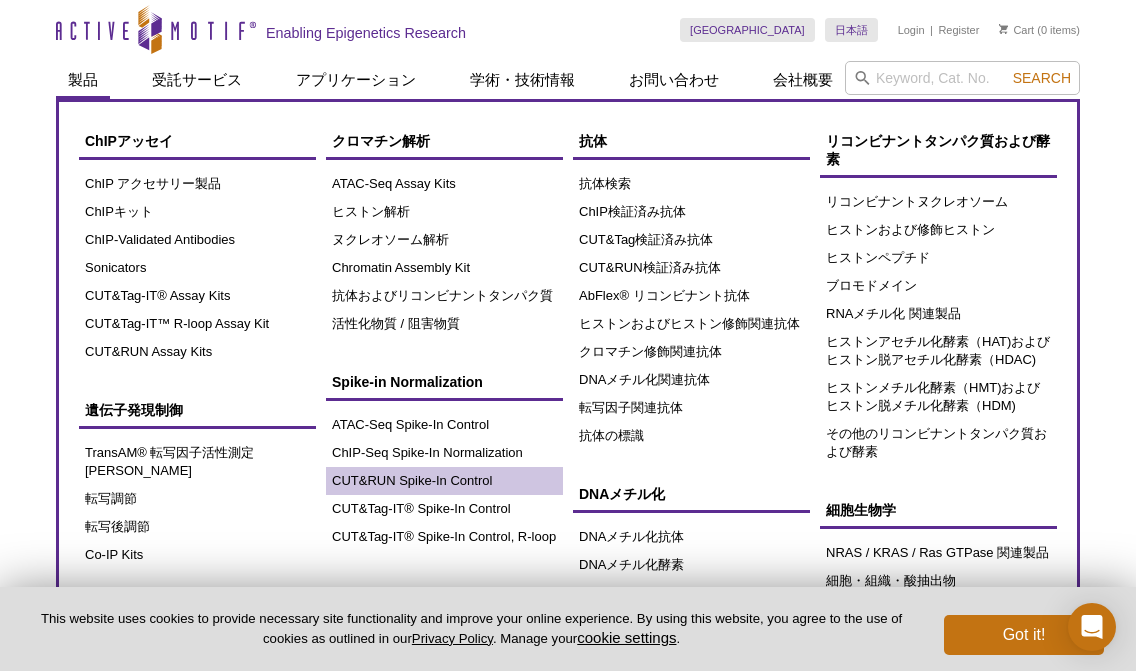 click on "CUT&RUN Spike-In Control" at bounding box center (444, 481) 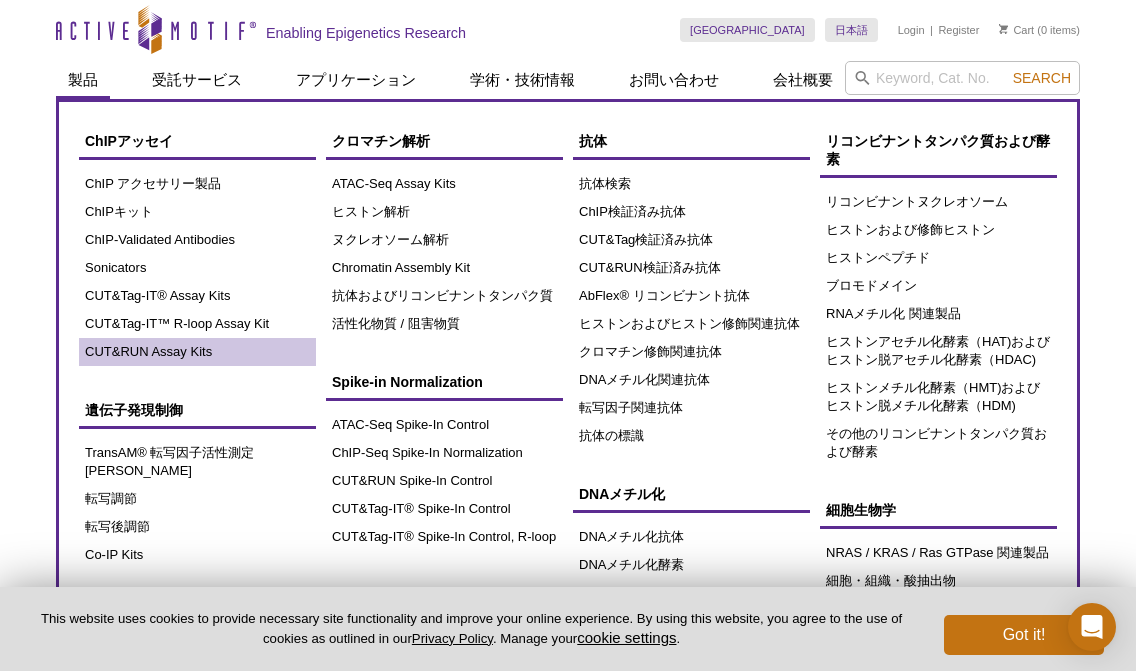 click on "CUT&RUN Assay Kits" at bounding box center (197, 352) 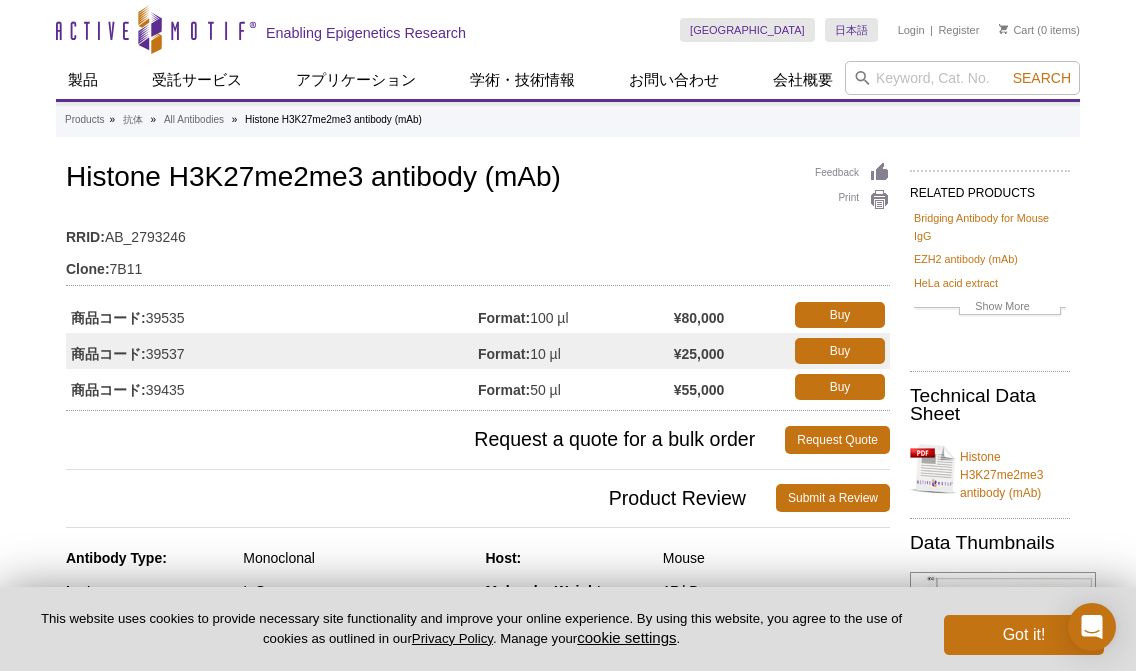 scroll, scrollTop: 0, scrollLeft: 0, axis: both 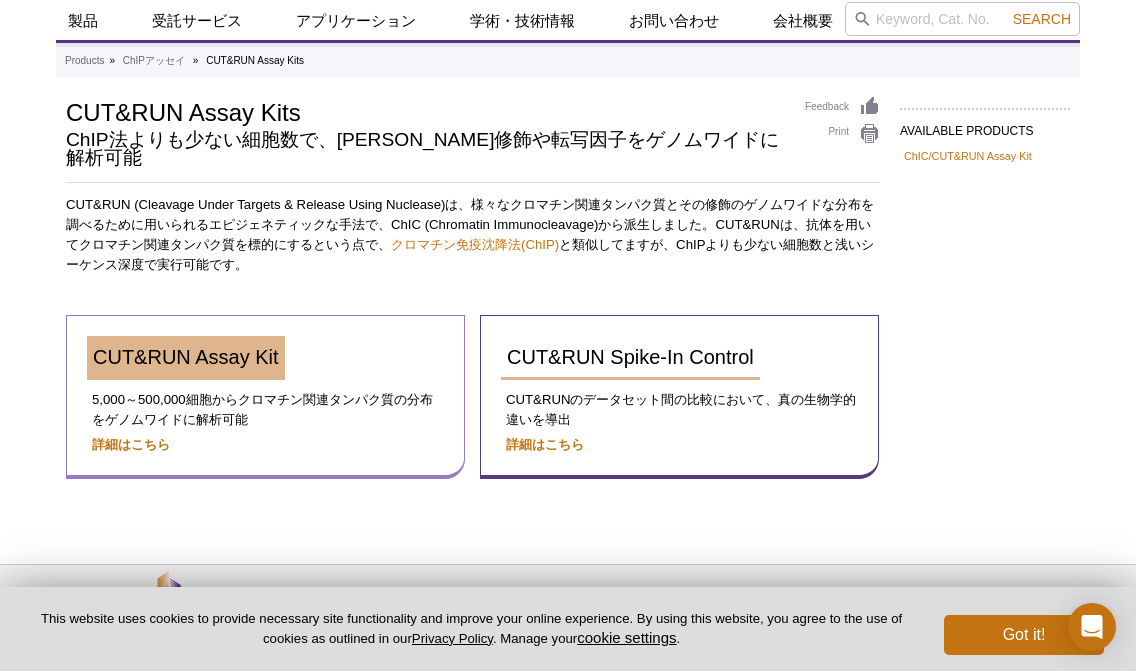 click on "CUT&RUN Assay Kit" at bounding box center (186, 357) 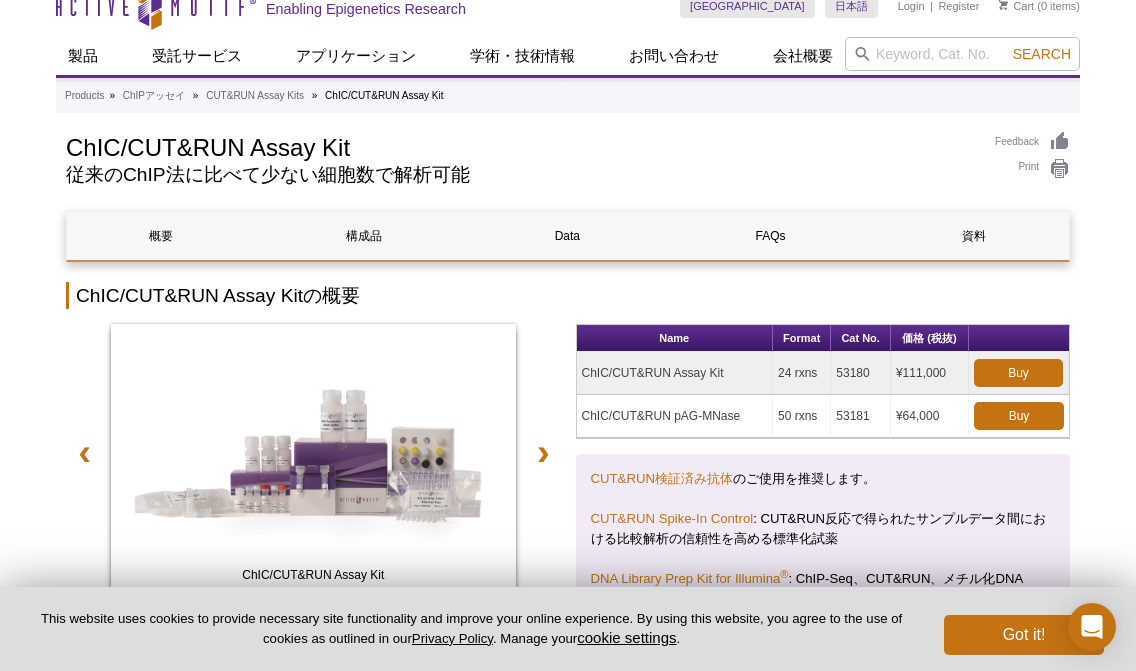 scroll, scrollTop: 0, scrollLeft: 0, axis: both 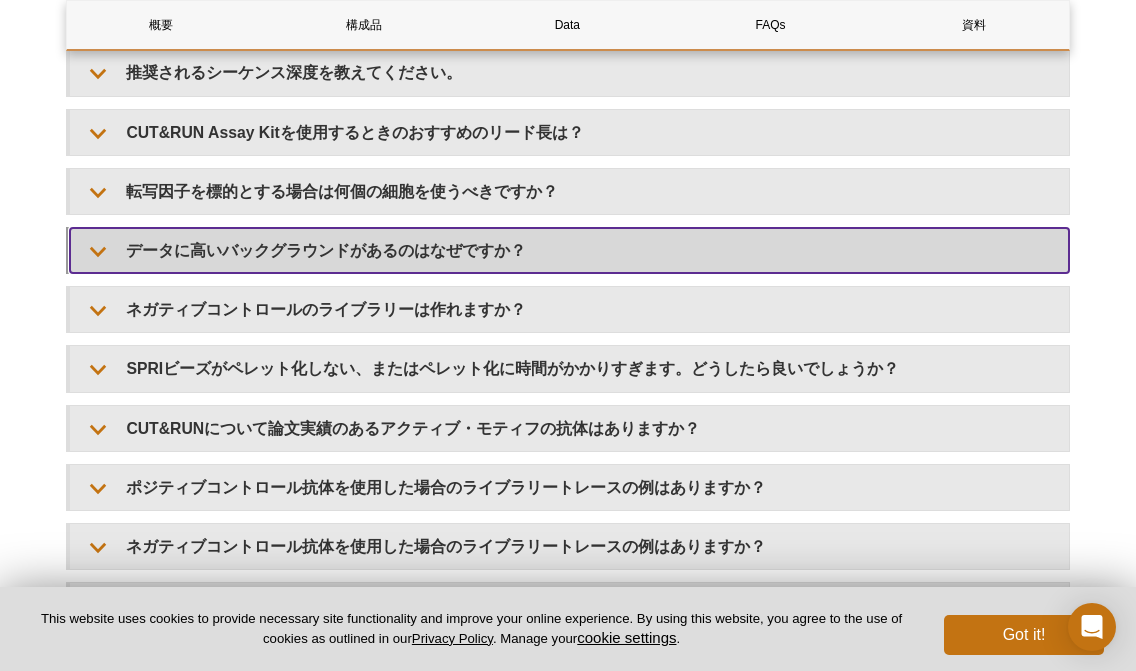 click on "データに高いバックグラウンドがあるのはなぜですか？" at bounding box center (569, 250) 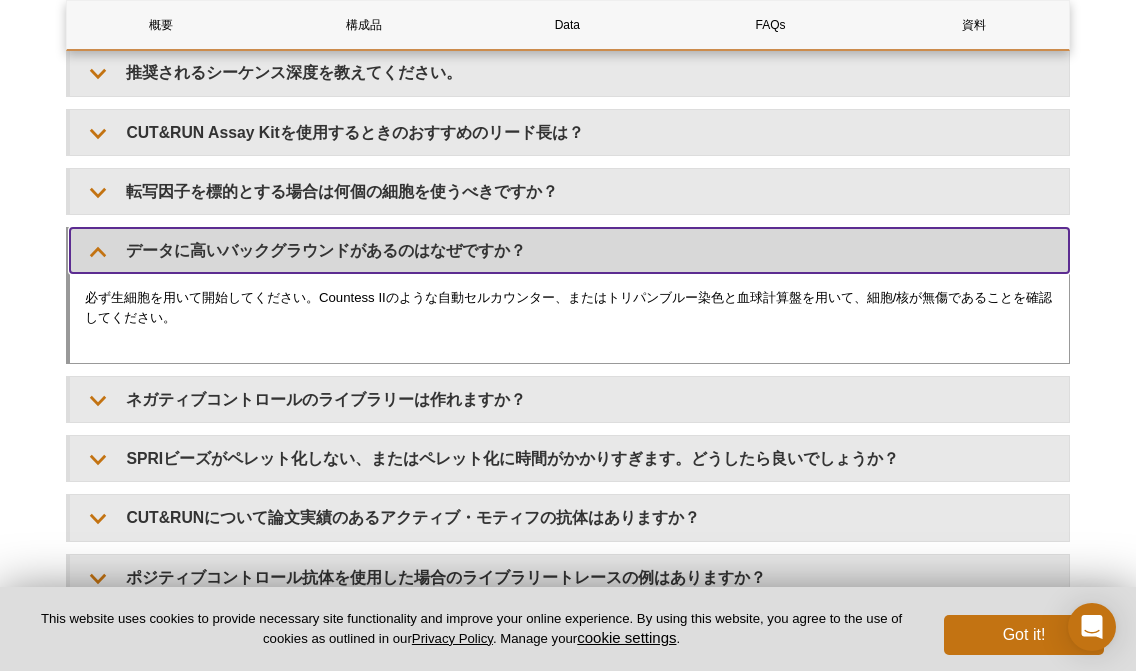 click on "データに高いバックグラウンドがあるのはなぜですか？" at bounding box center (569, 250) 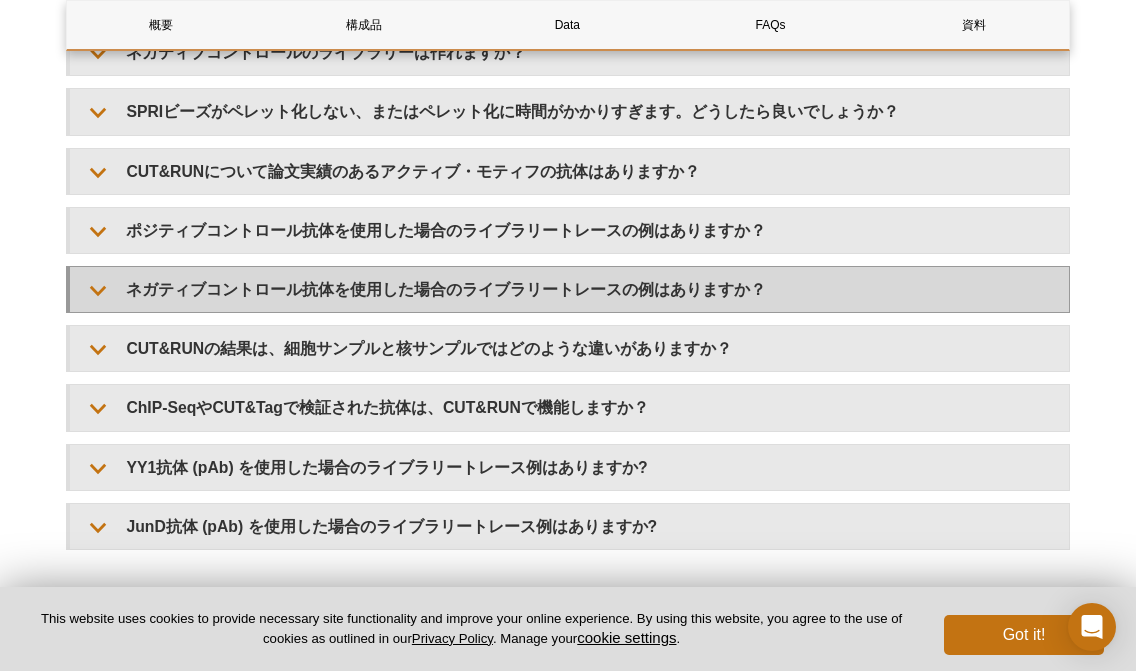 scroll, scrollTop: 6392, scrollLeft: 0, axis: vertical 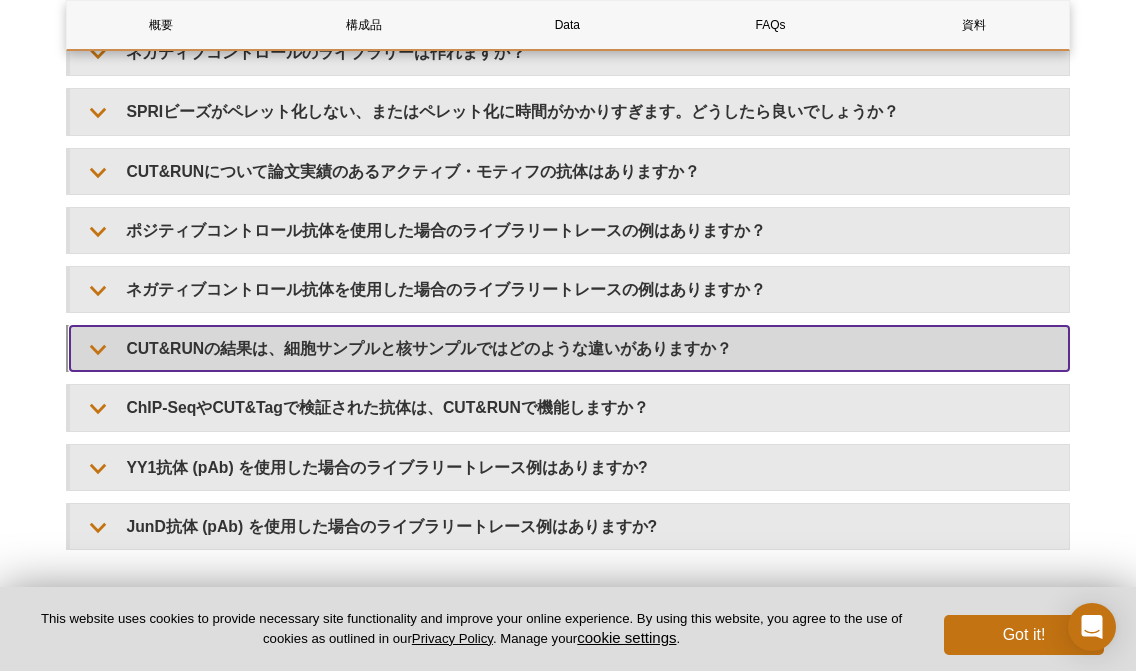 click on "CUT&RUNの結果は、細胞サンプルと核サンプルではどのような違いがありますか？" at bounding box center (569, 348) 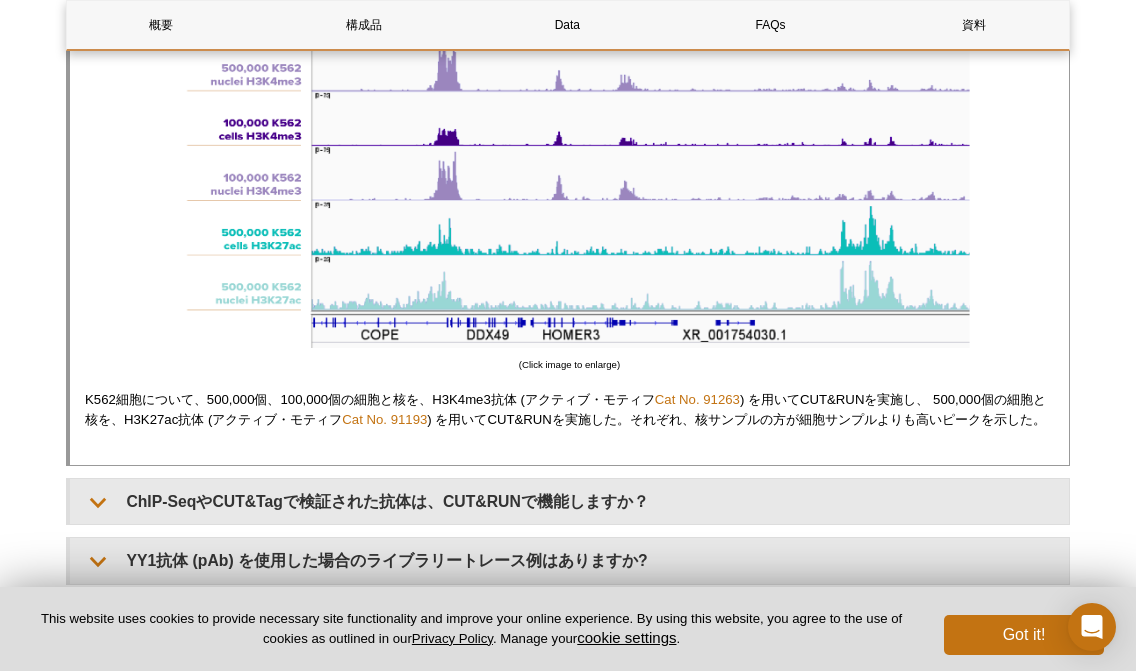 scroll, scrollTop: 7813, scrollLeft: 0, axis: vertical 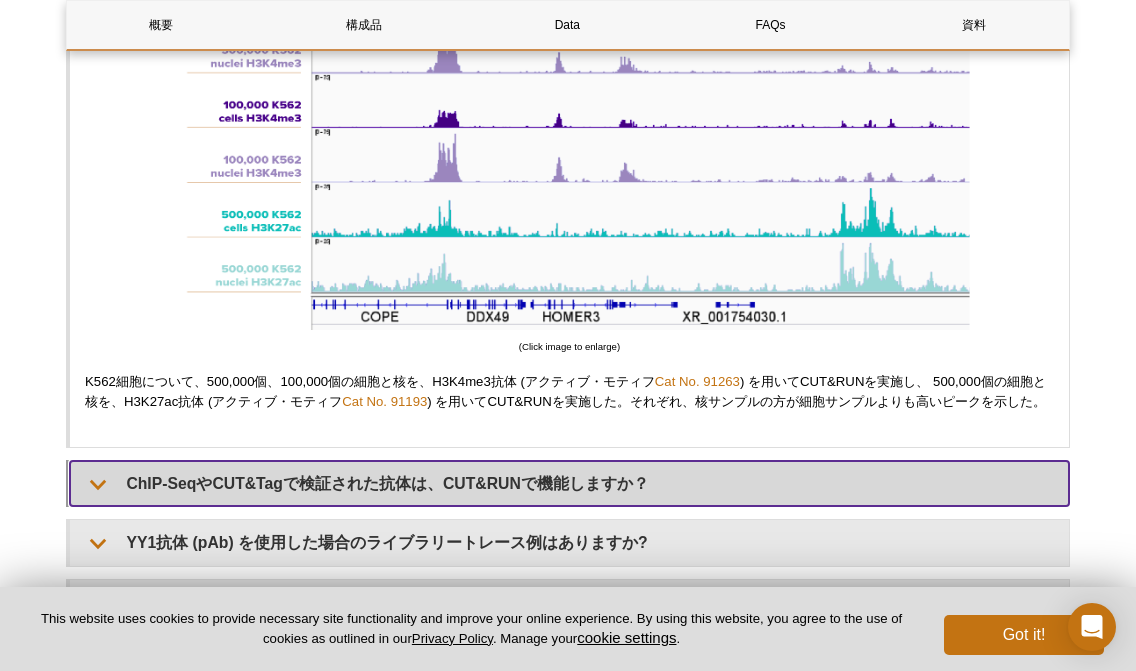 click on "ChIP-SeqやCUT&Tagで検証された抗体は、CUT&RUNで機能しますか？" at bounding box center (569, 483) 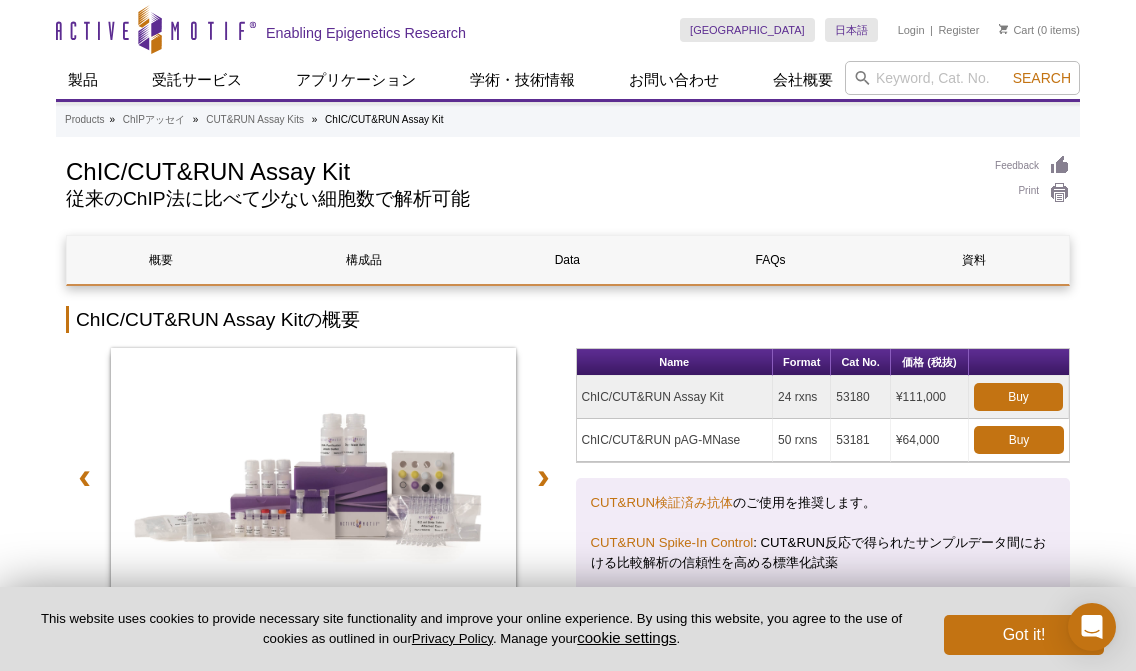 scroll, scrollTop: 0, scrollLeft: 0, axis: both 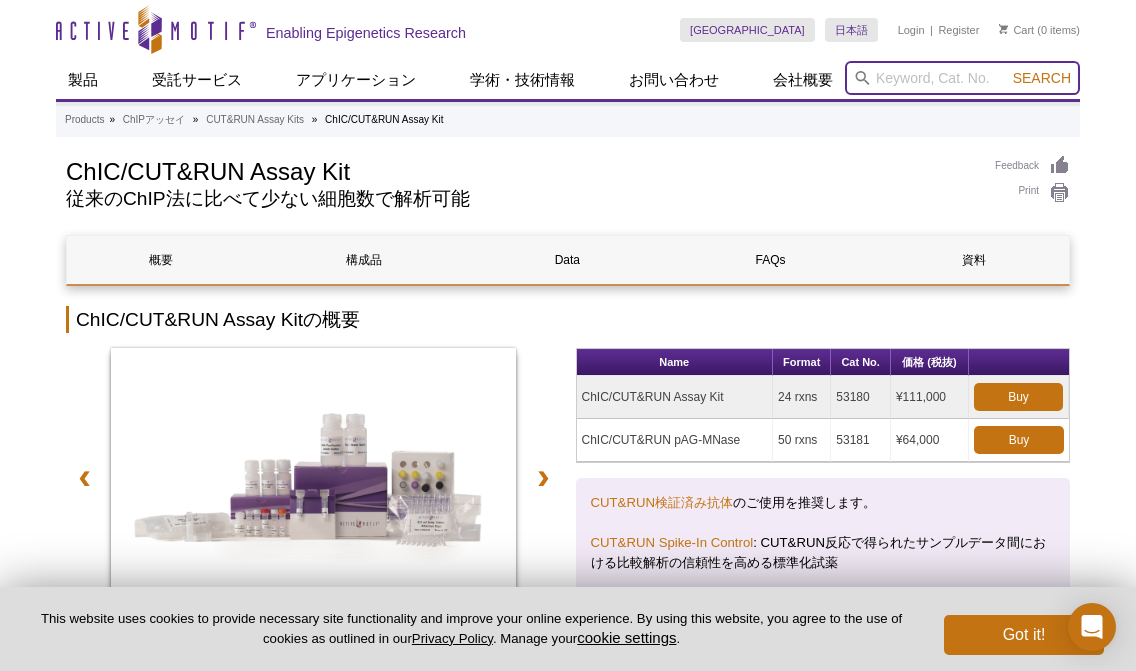 click at bounding box center (962, 78) 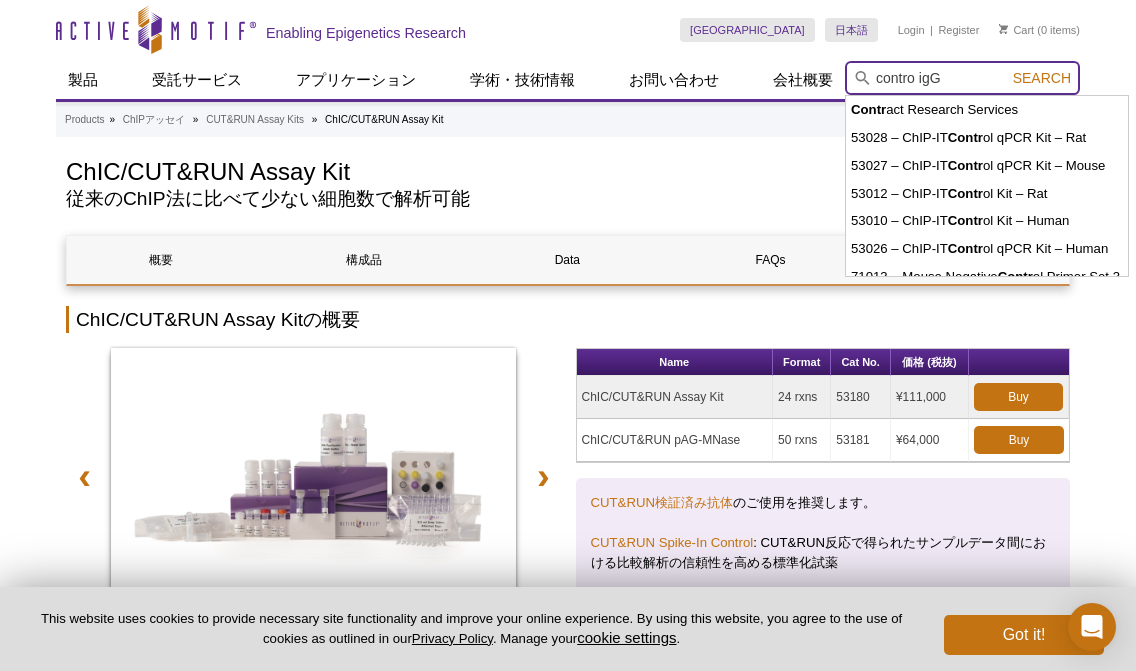 type on "contro igG" 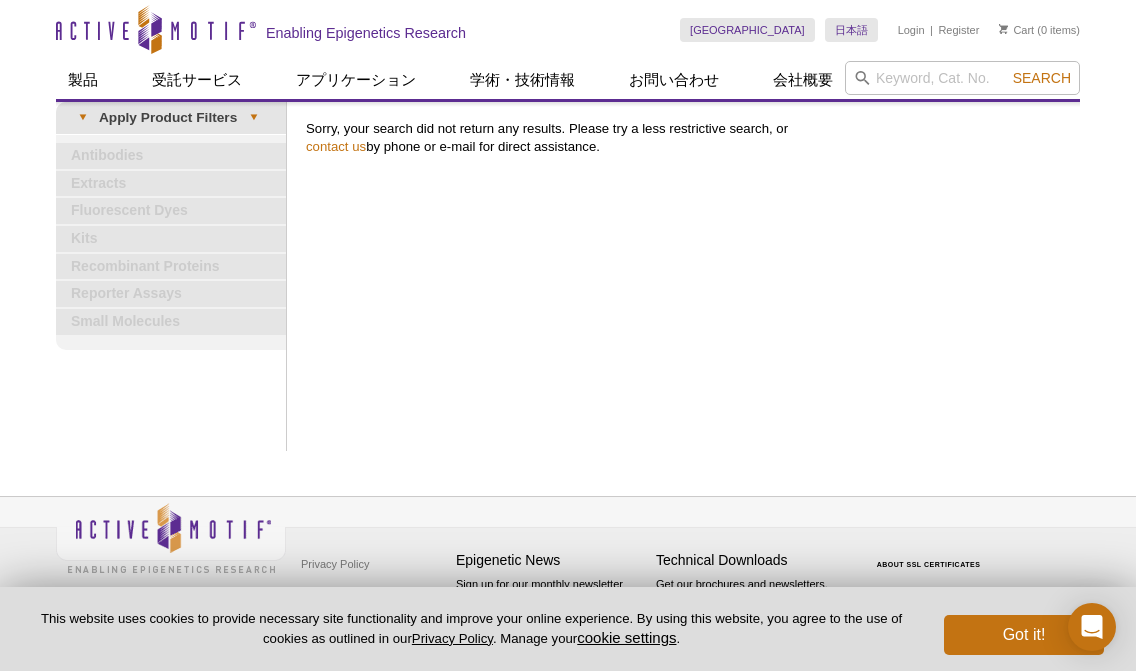 scroll, scrollTop: 0, scrollLeft: 0, axis: both 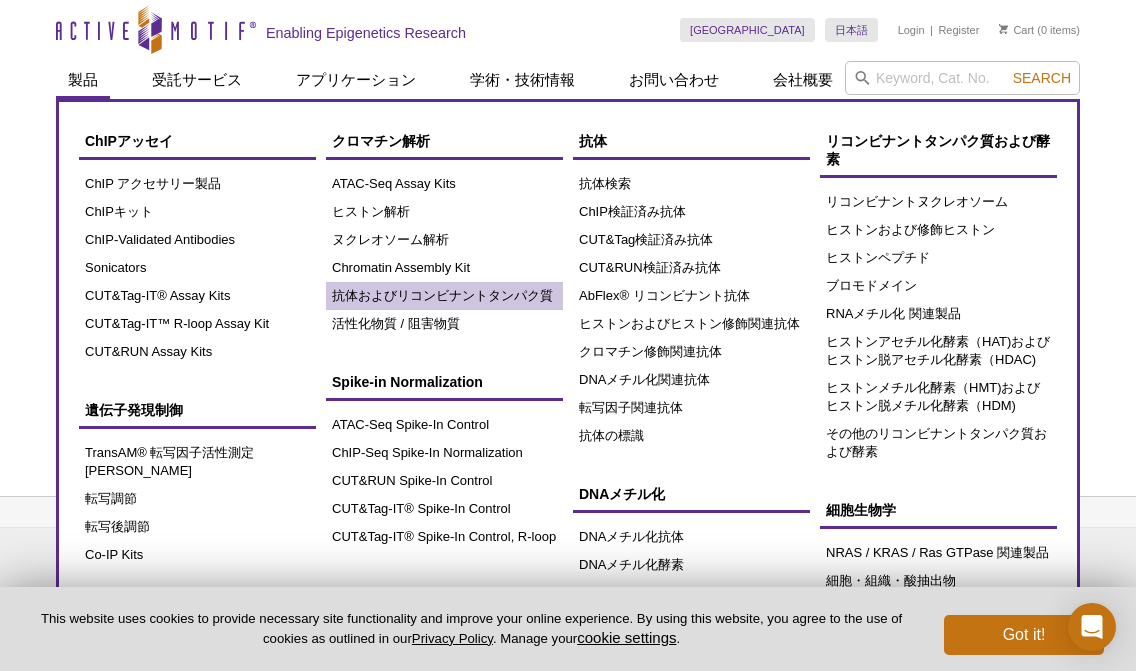 click on "抗体およびリコンビナントタンパク質" at bounding box center [444, 296] 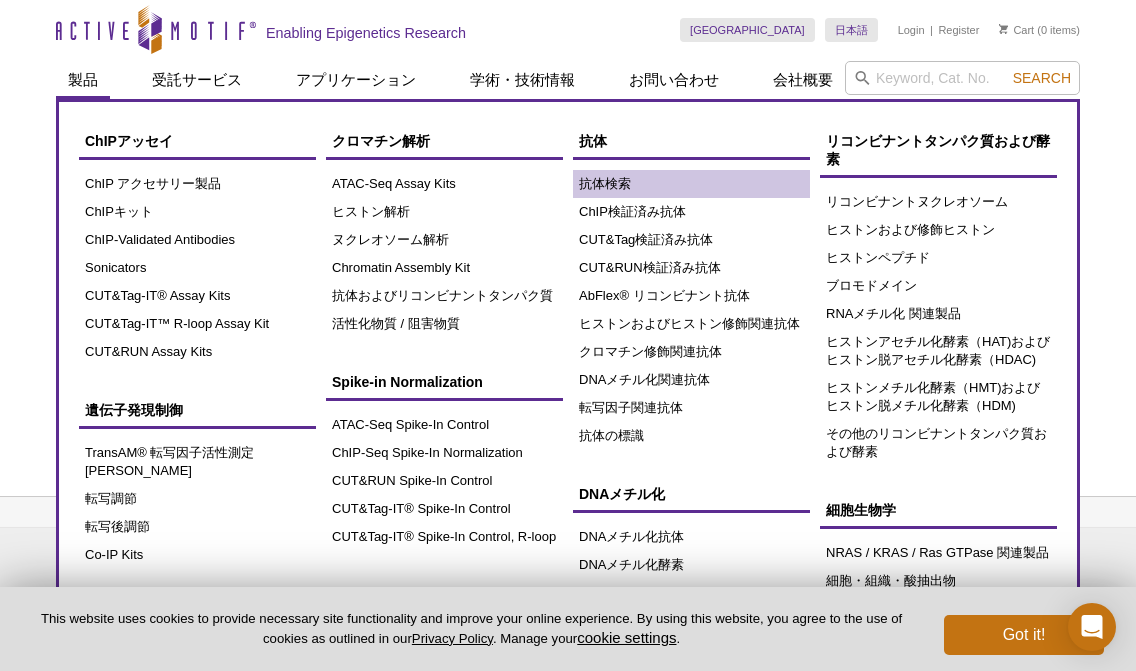 click on "抗体検索" at bounding box center [691, 184] 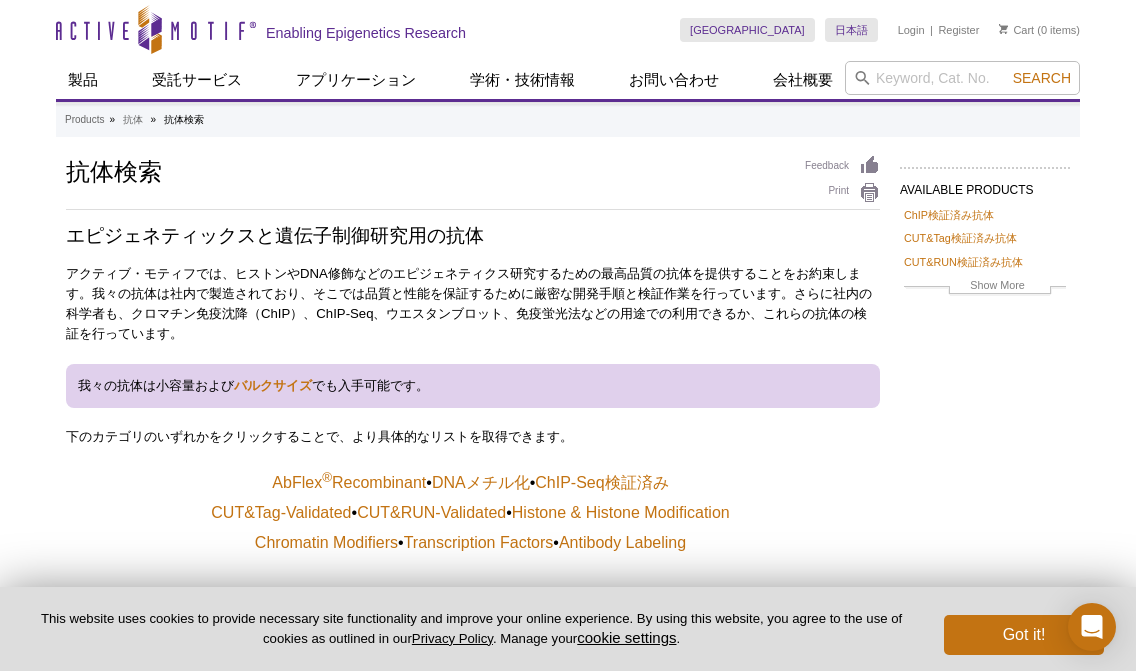 scroll, scrollTop: 0, scrollLeft: 0, axis: both 